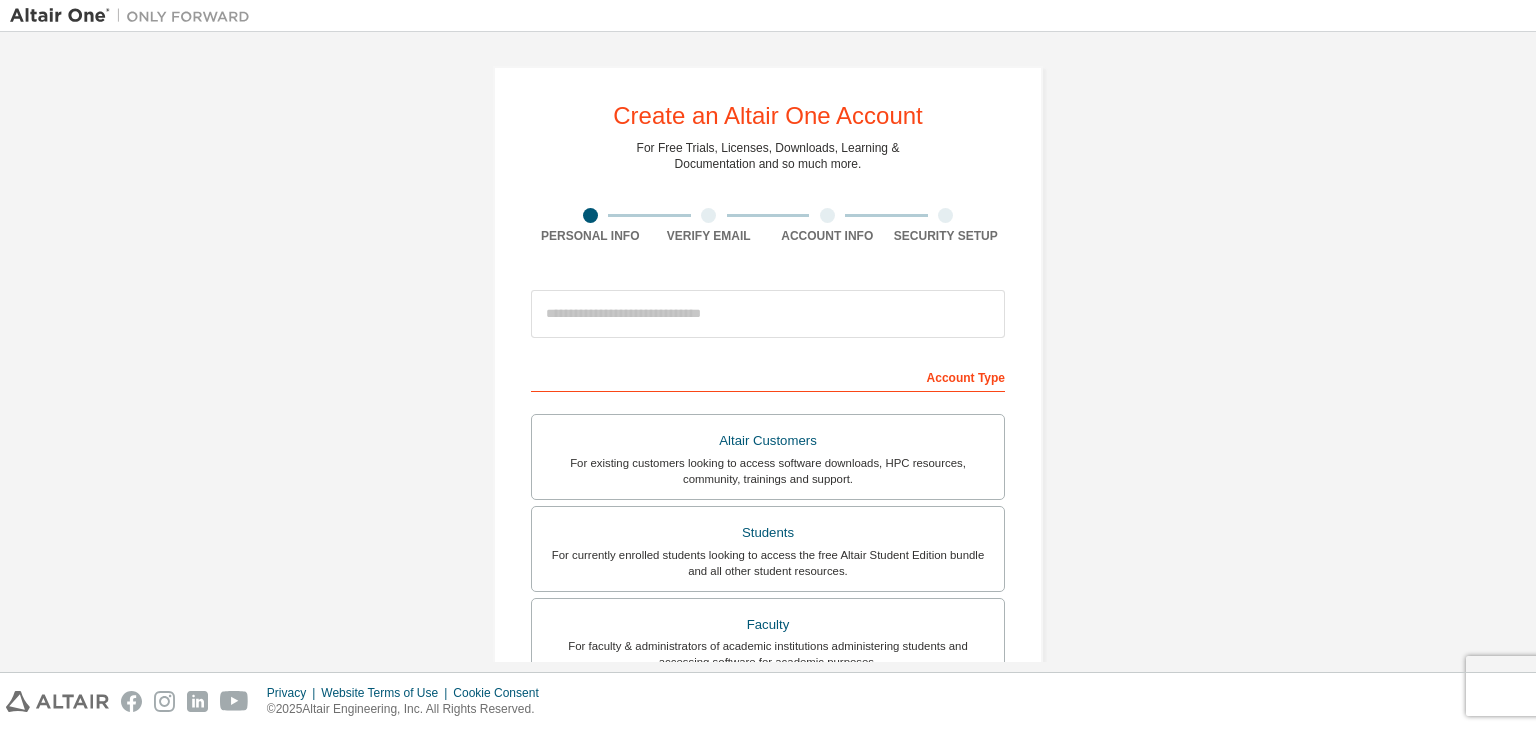 scroll, scrollTop: 0, scrollLeft: 0, axis: both 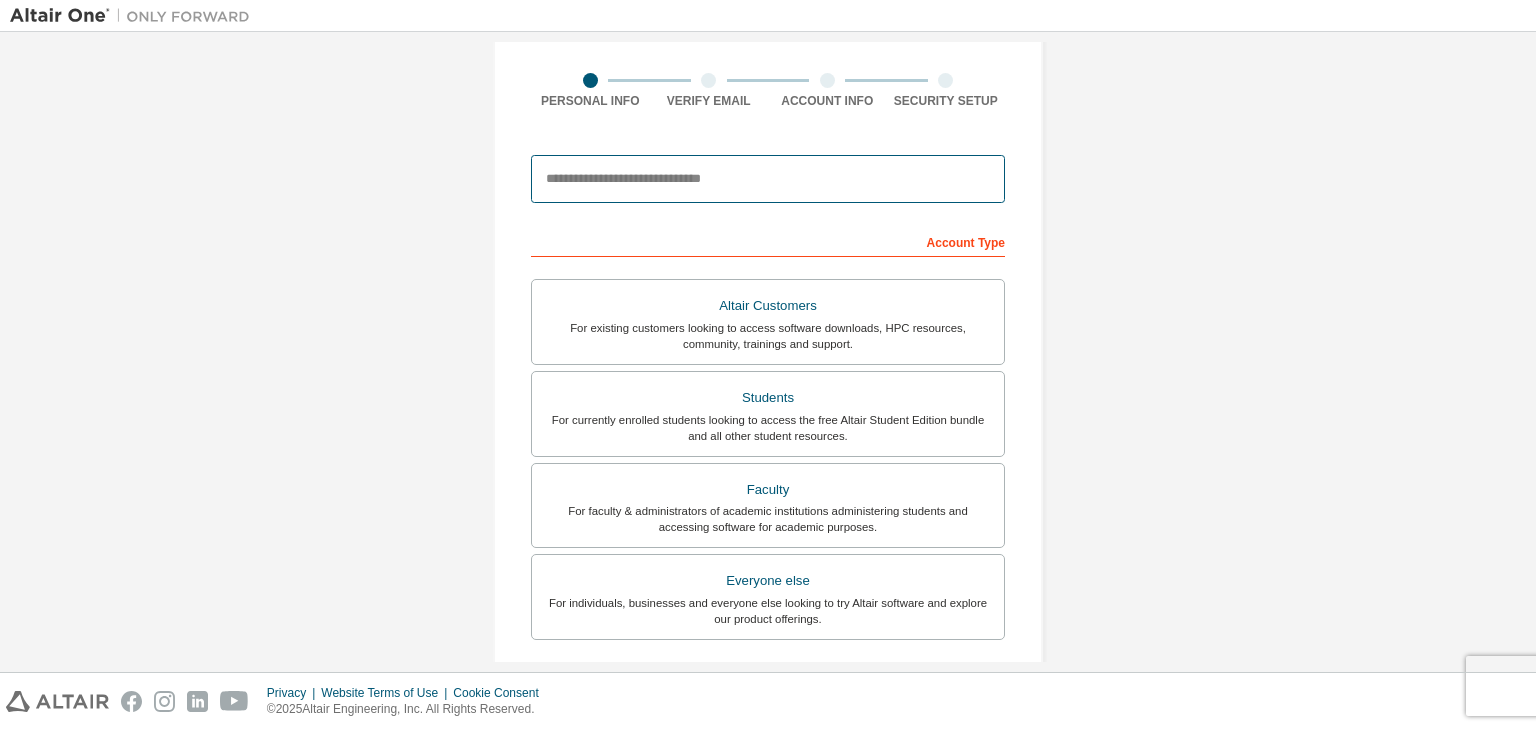 click at bounding box center [768, 179] 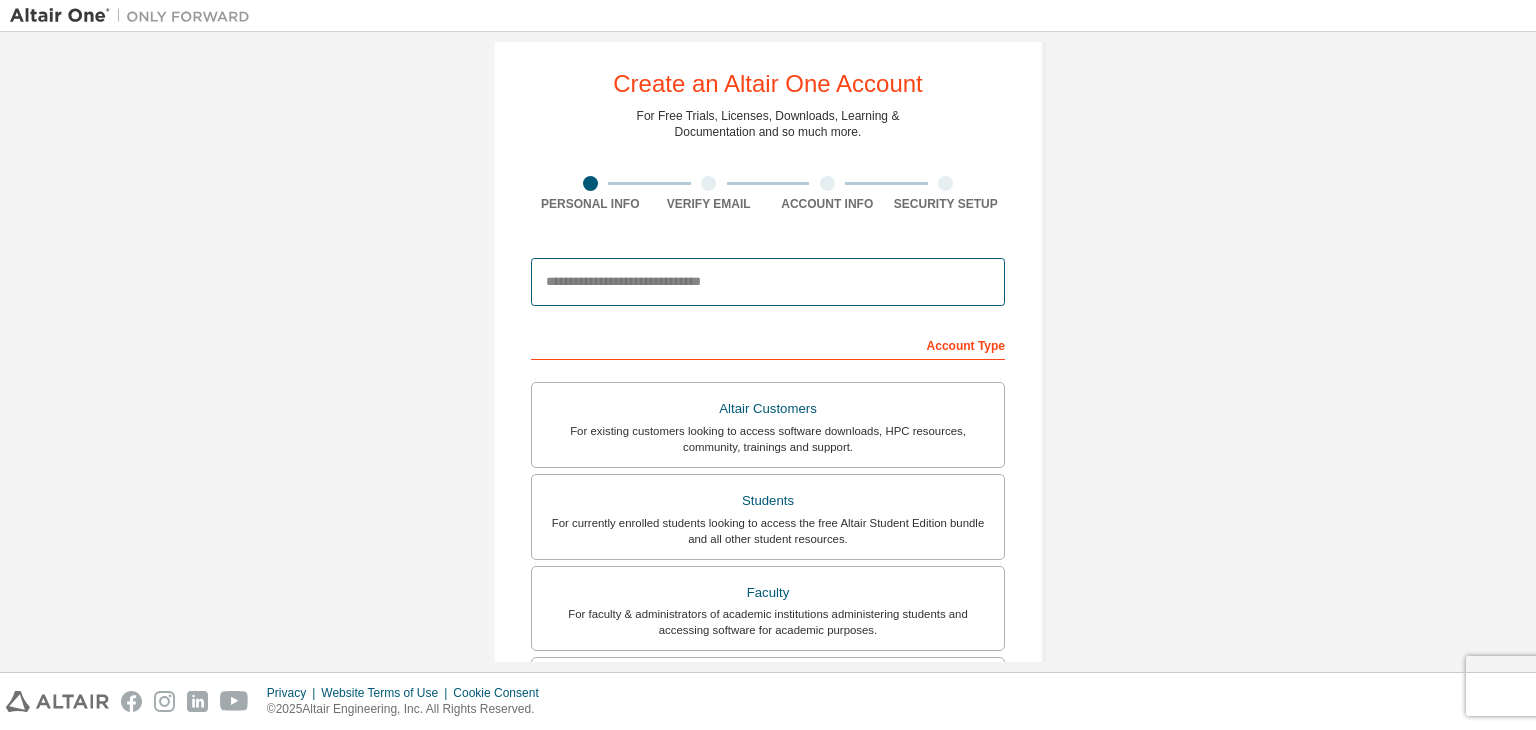 scroll, scrollTop: 0, scrollLeft: 0, axis: both 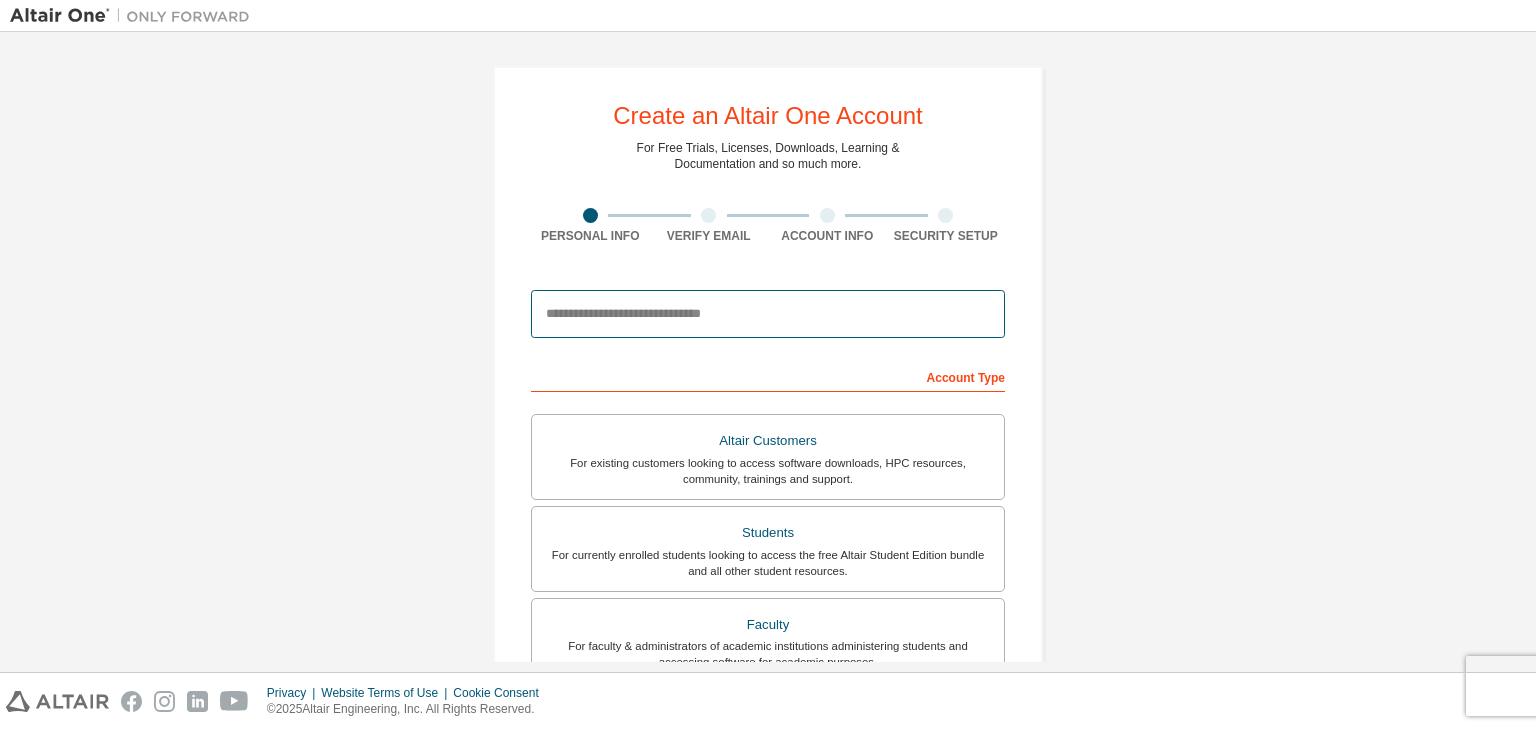 type on "**********" 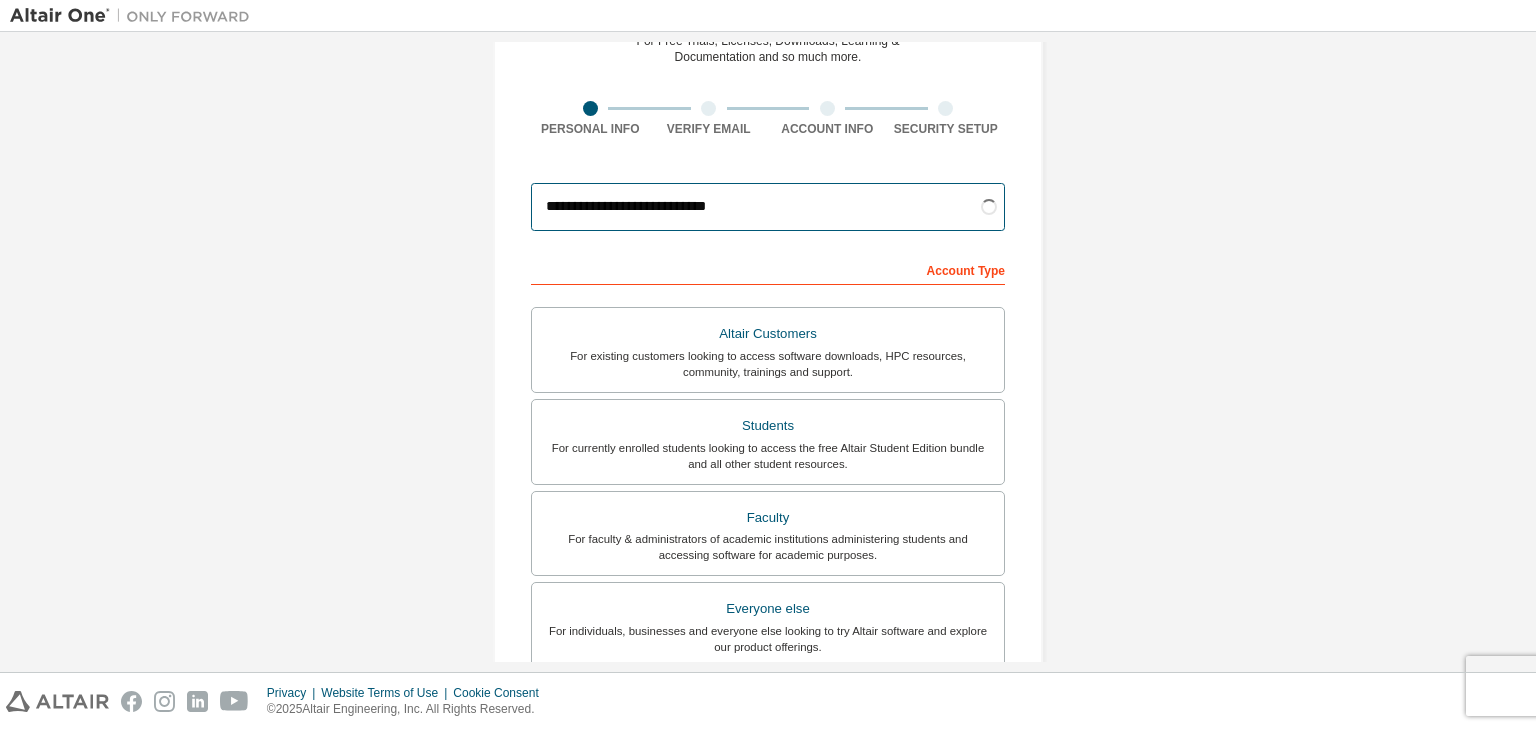 scroll, scrollTop: 100, scrollLeft: 0, axis: vertical 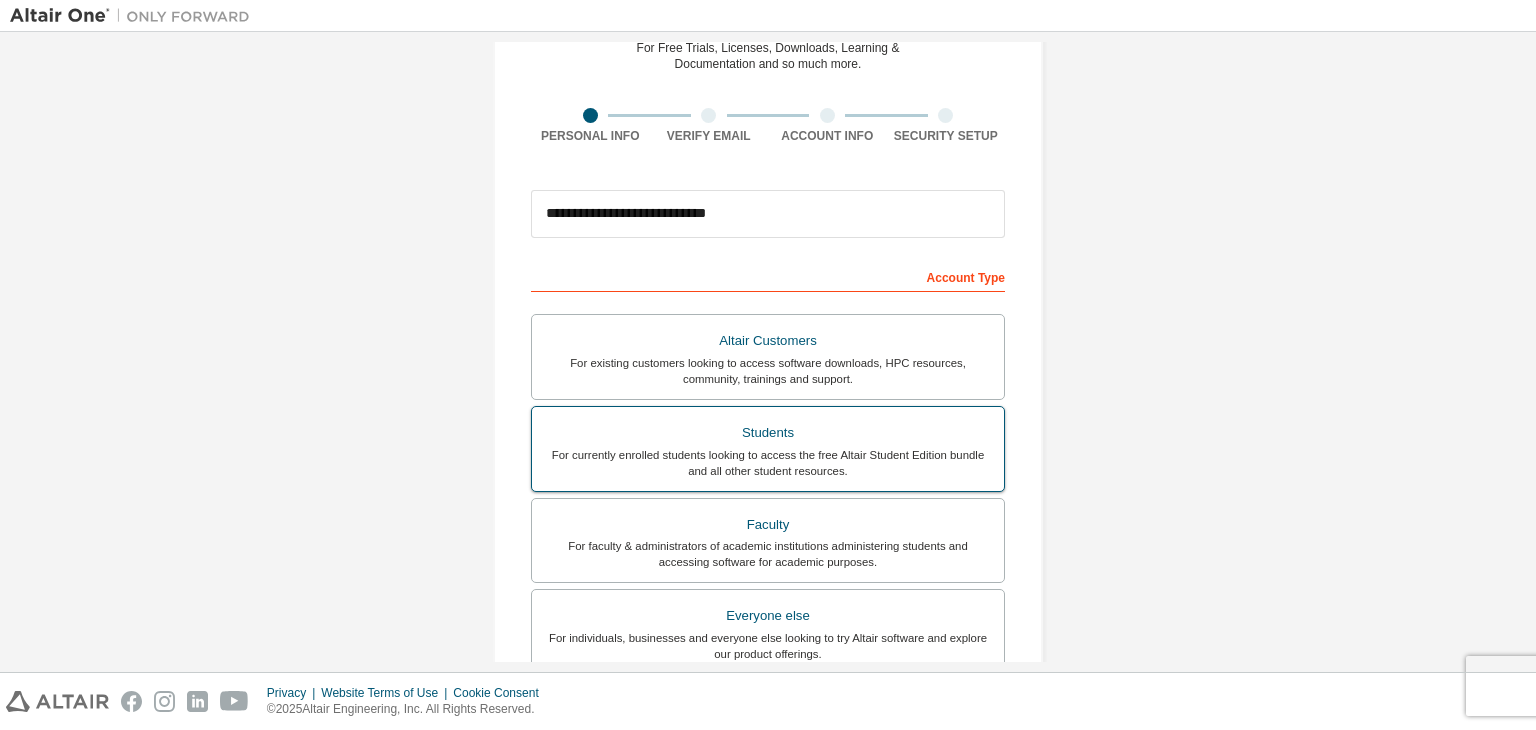 click on "For currently enrolled students looking to access the free Altair Student Edition bundle and all other student resources." at bounding box center [768, 463] 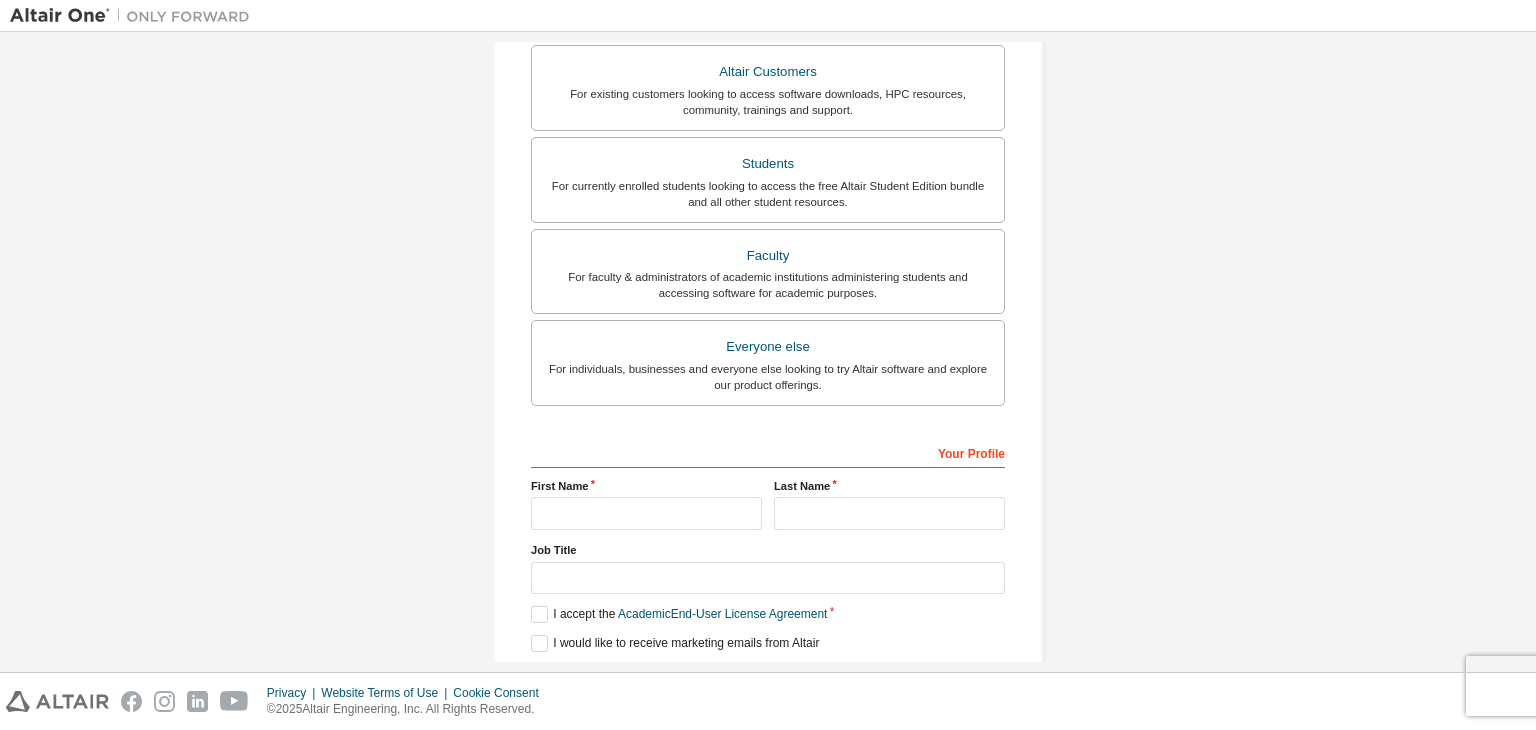 scroll, scrollTop: 435, scrollLeft: 0, axis: vertical 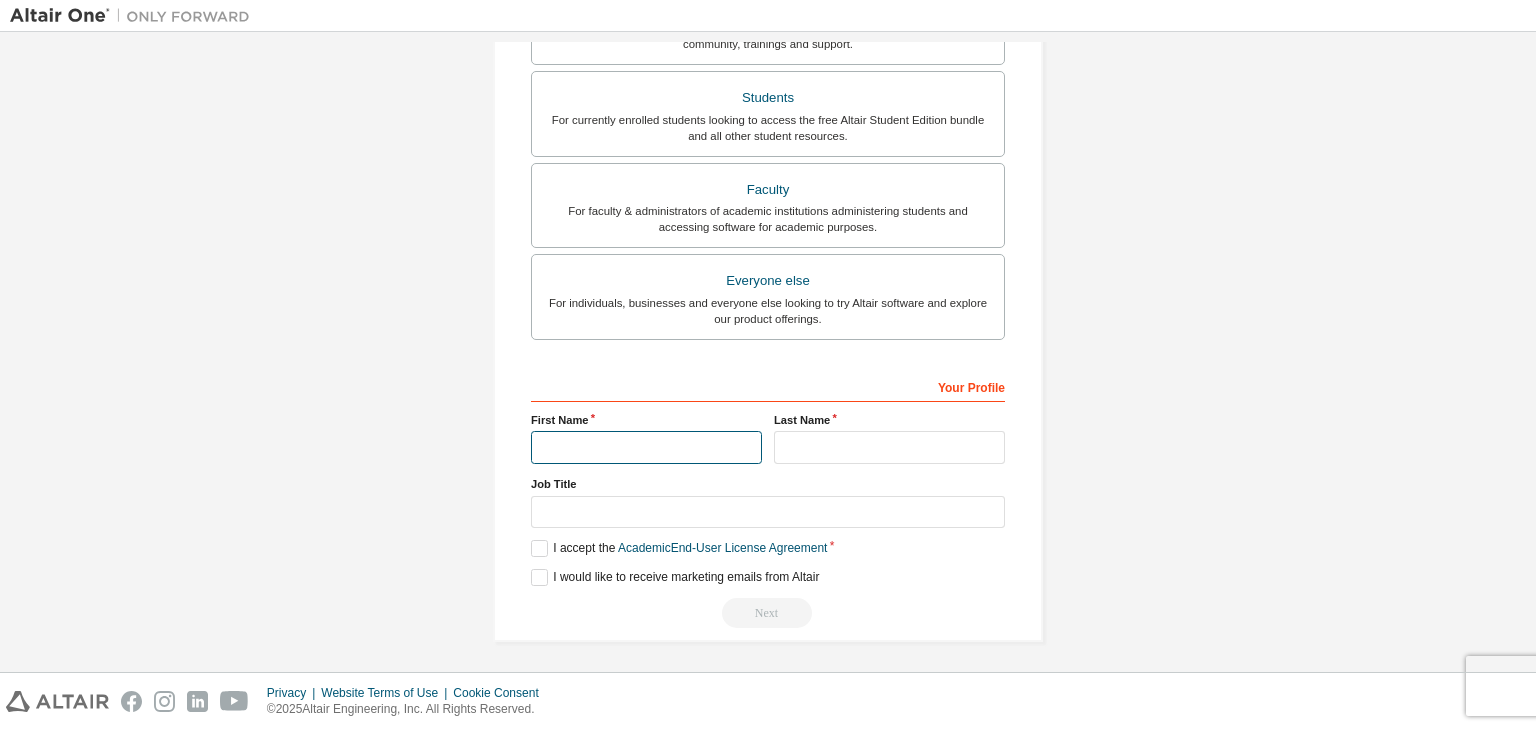 click at bounding box center [646, 447] 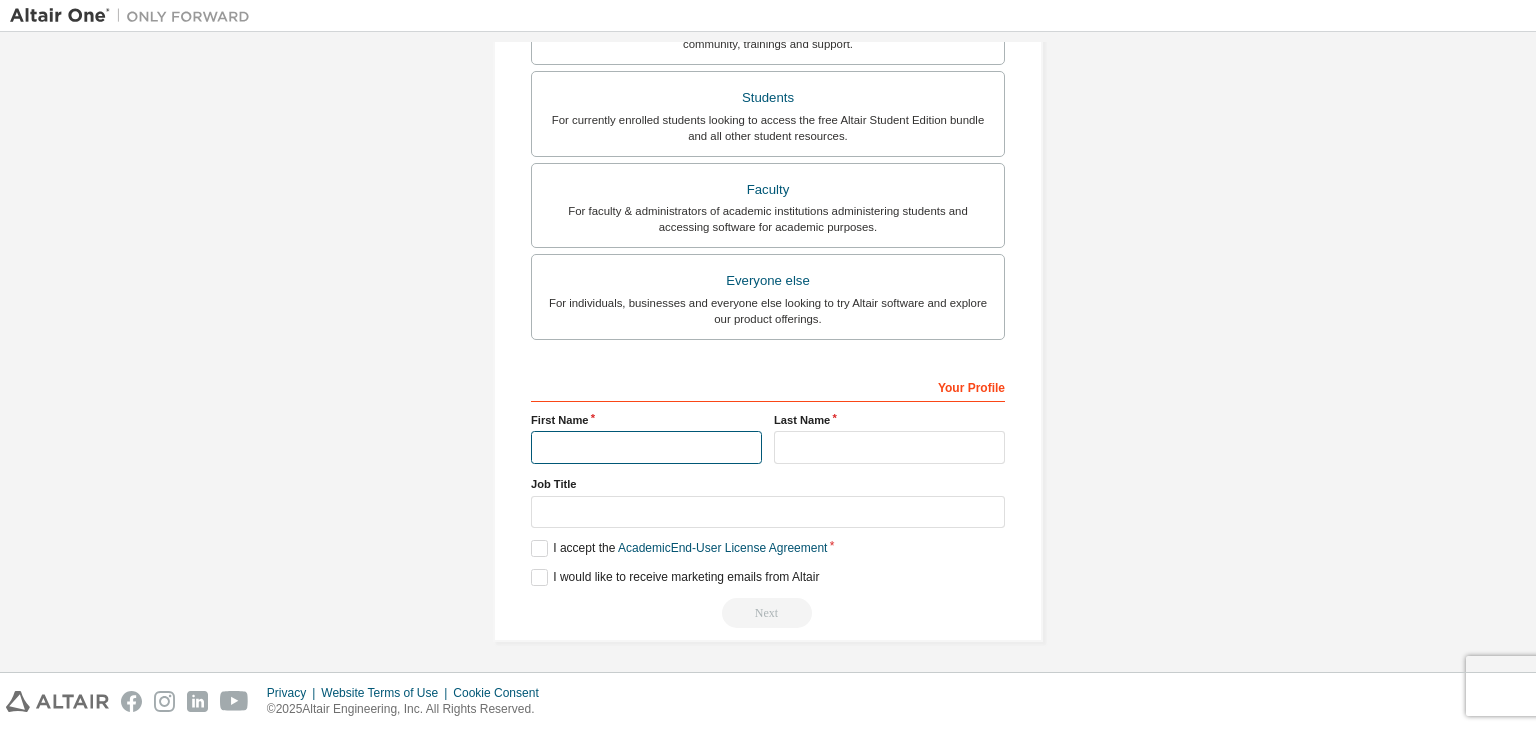type on "**********" 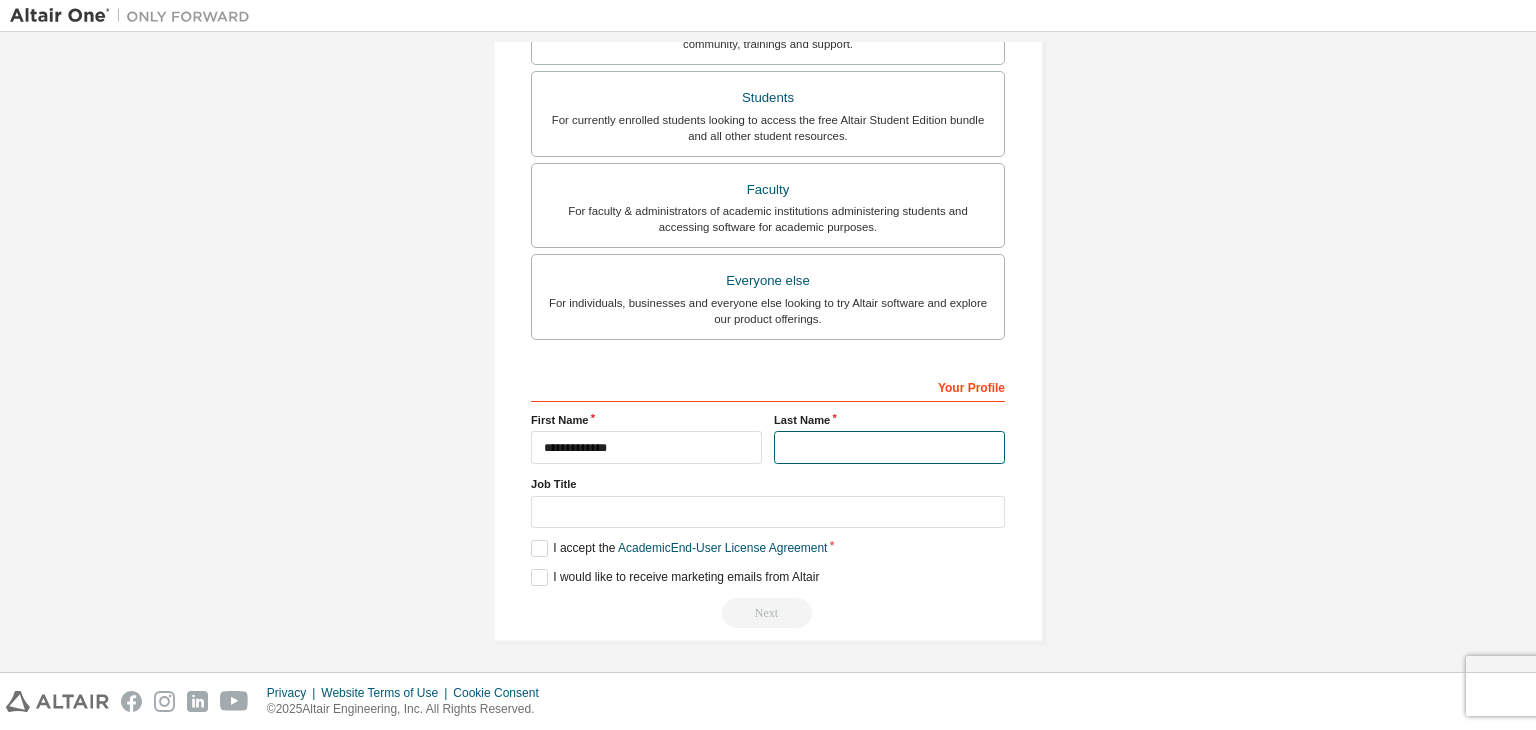 click at bounding box center (889, 447) 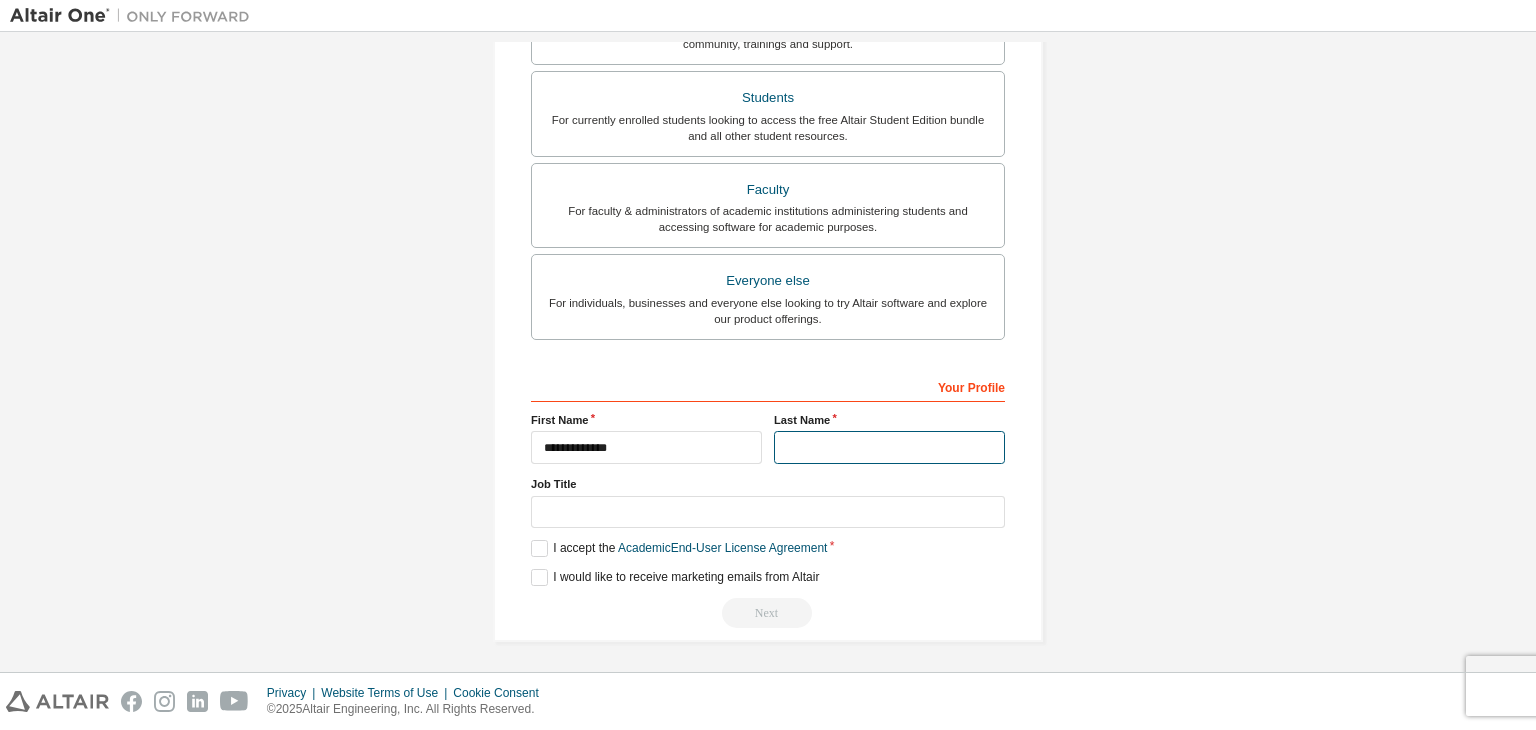 type on "***" 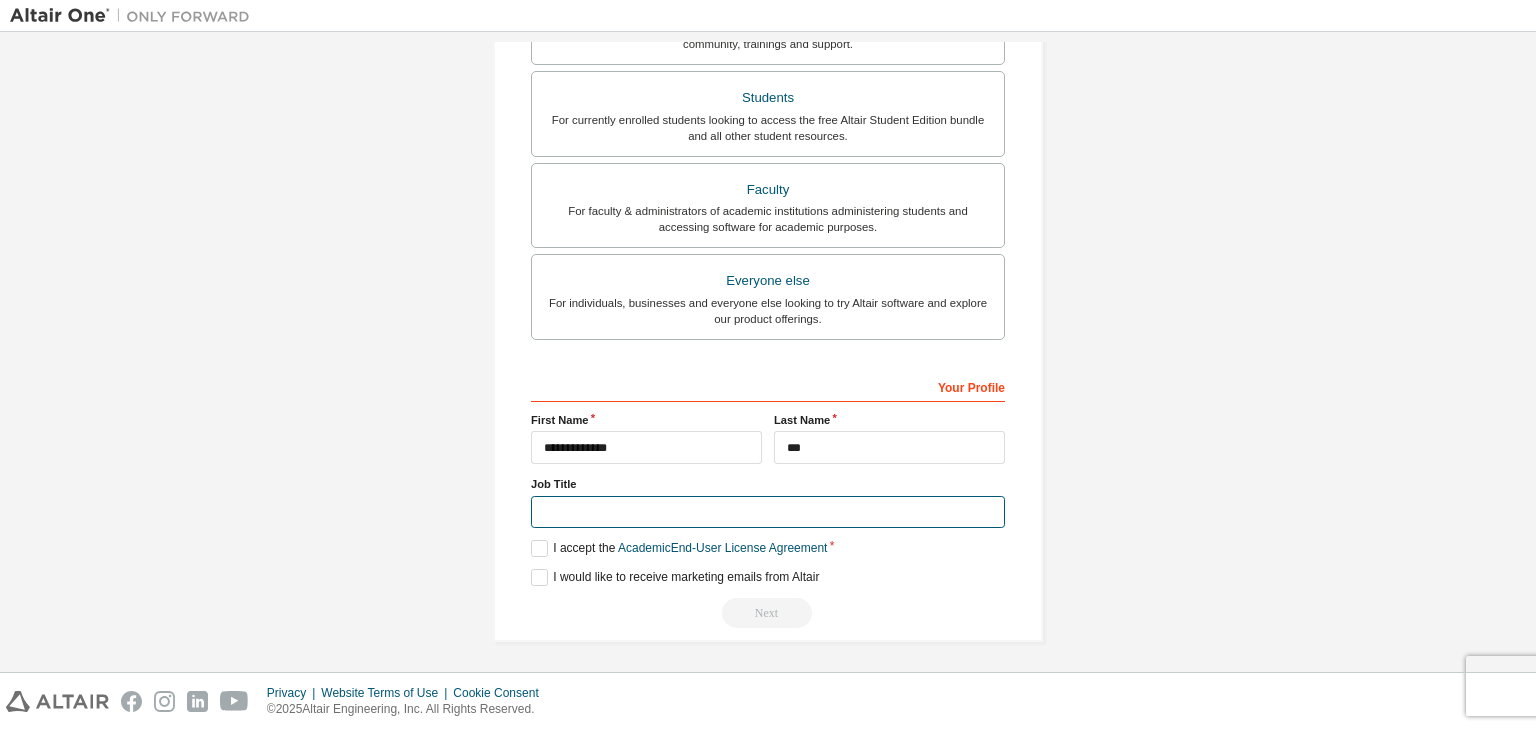 click at bounding box center (768, 512) 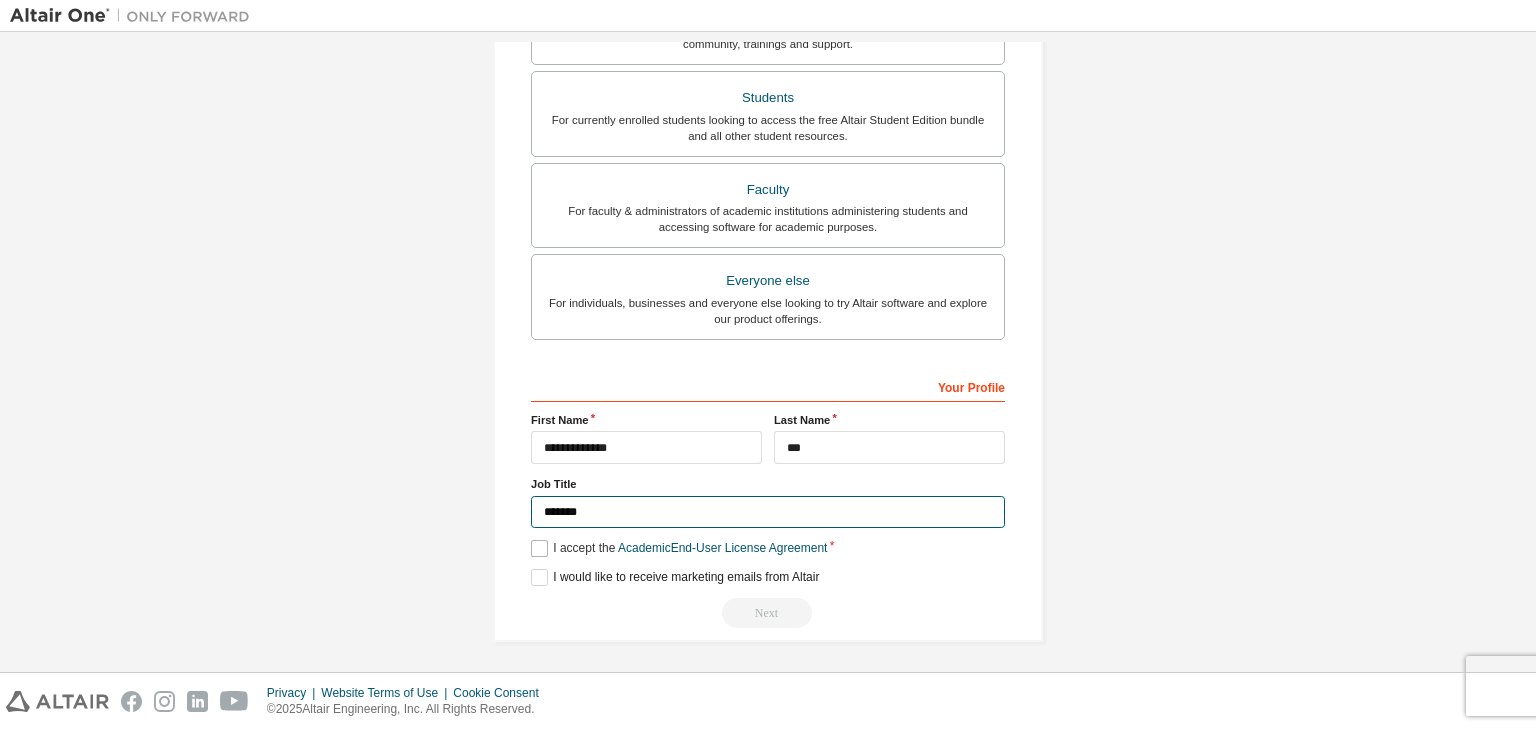 type on "*******" 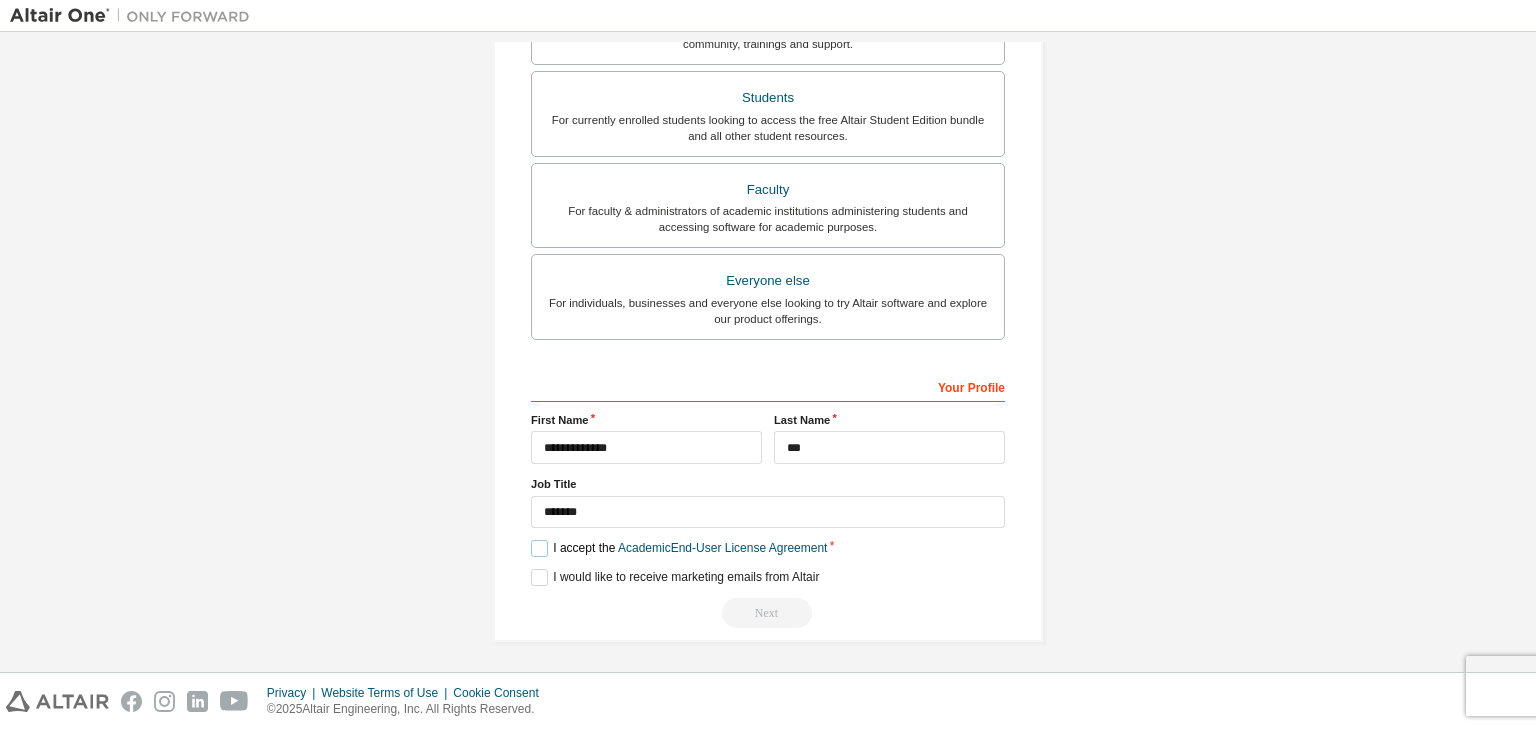 click on "I accept the   Academic   End-User License Agreement" at bounding box center [679, 548] 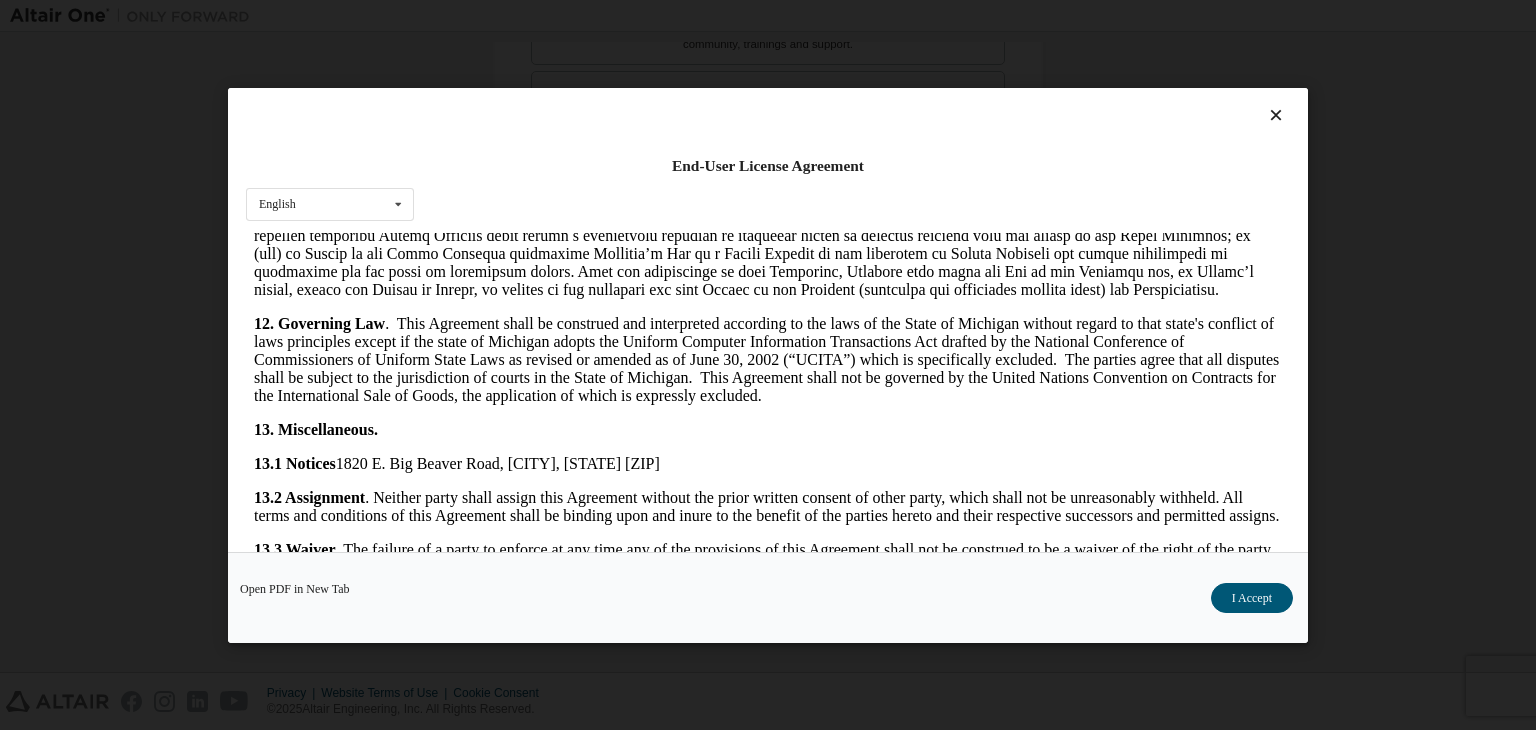 scroll, scrollTop: 3341, scrollLeft: 0, axis: vertical 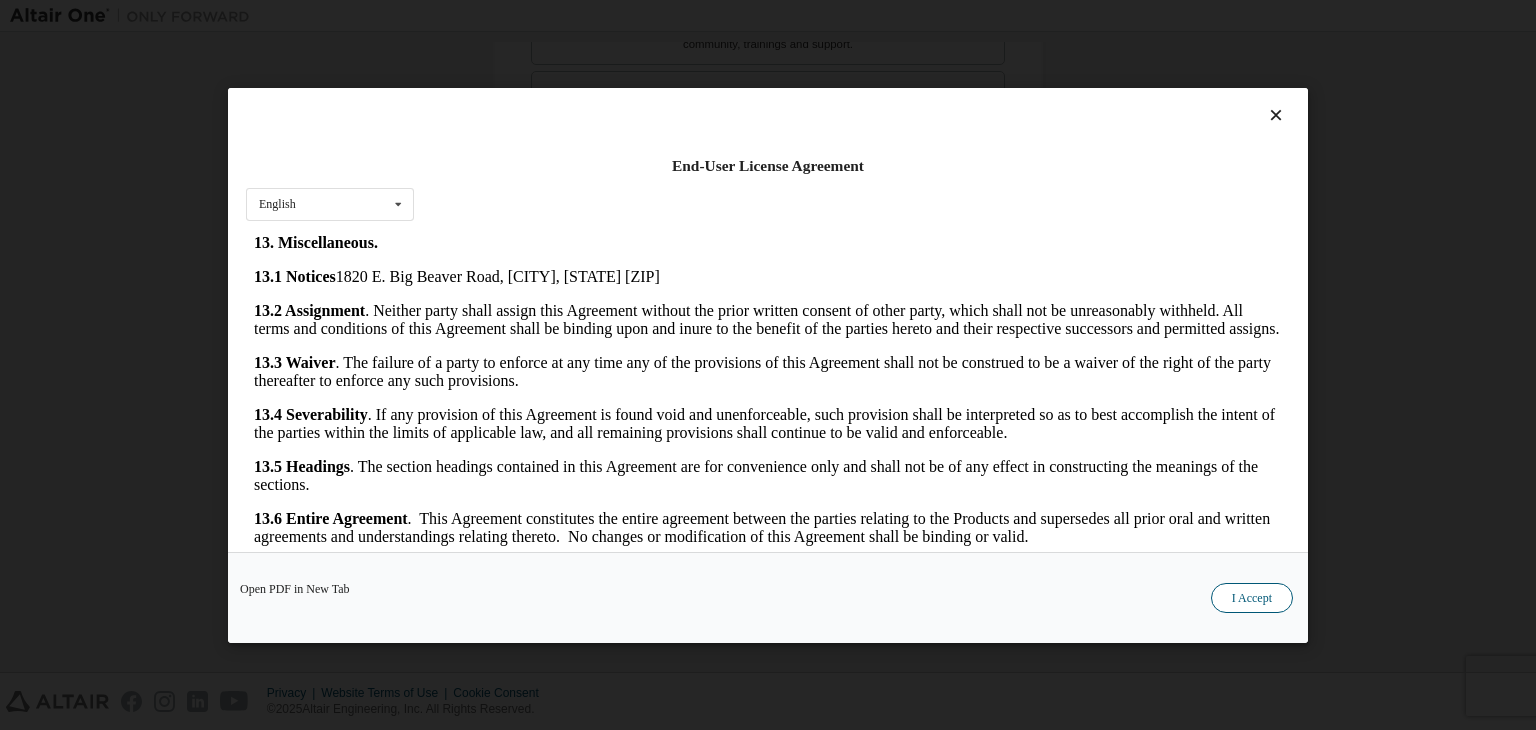 click on "I Accept" at bounding box center (1252, 598) 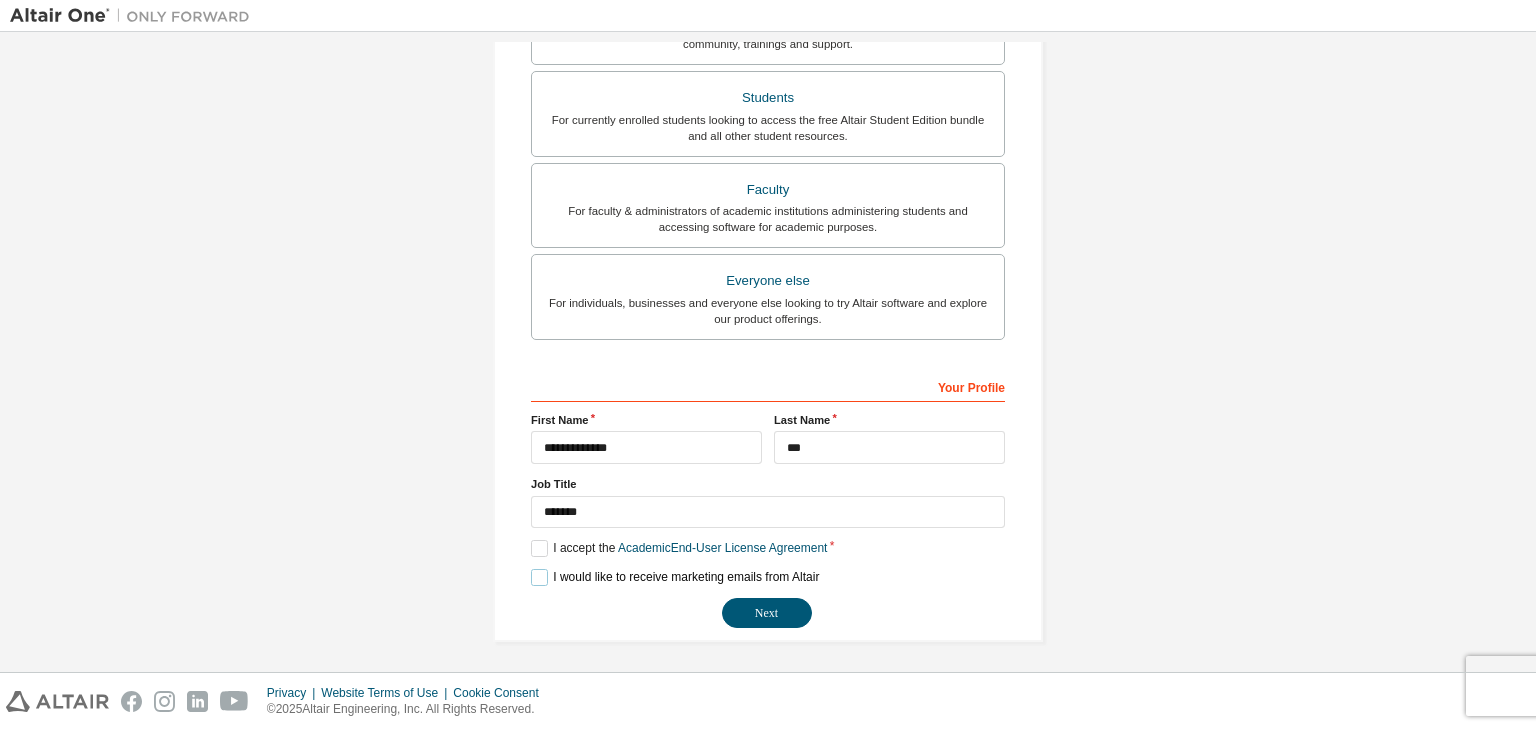 click on "I would like to receive marketing emails from Altair" at bounding box center [675, 577] 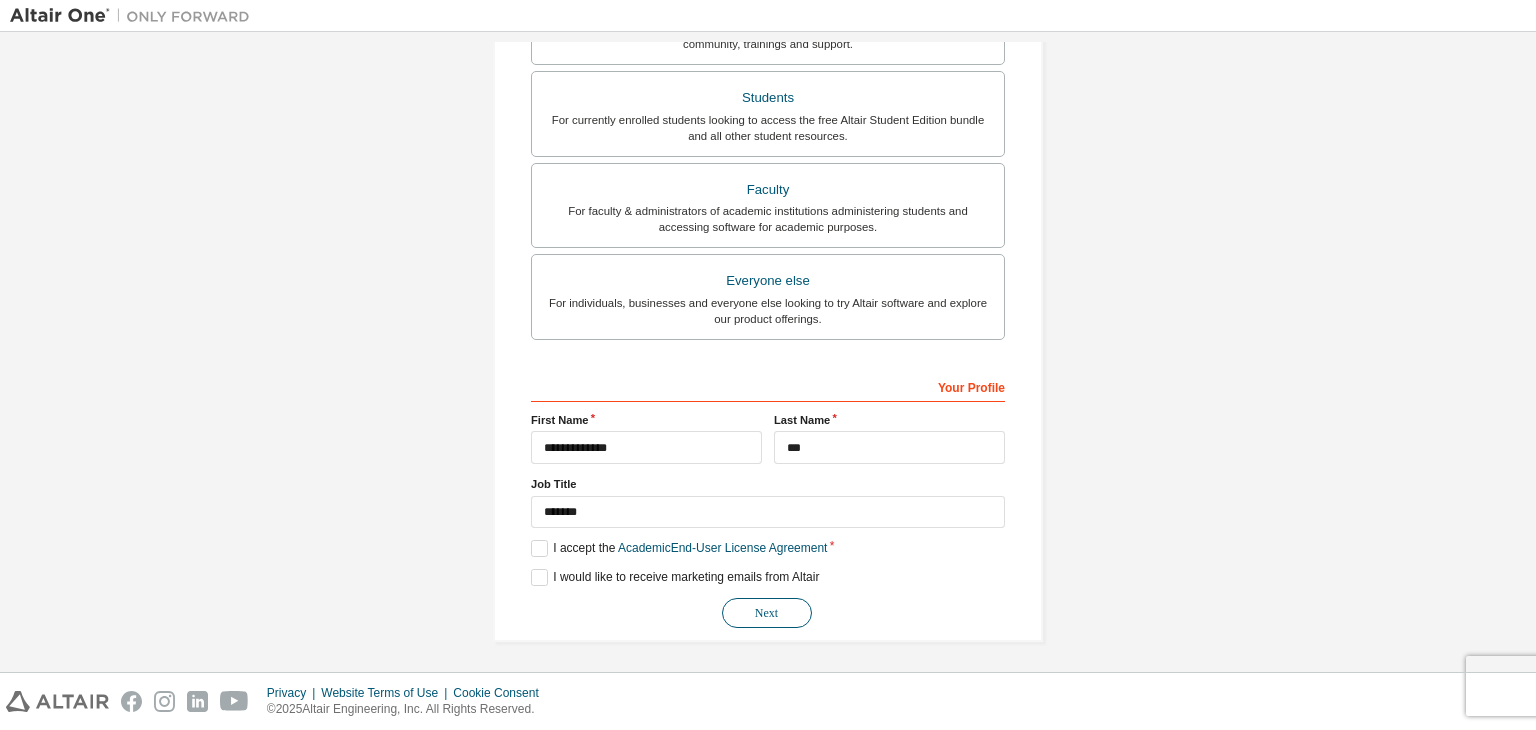 click on "Next" at bounding box center (767, 613) 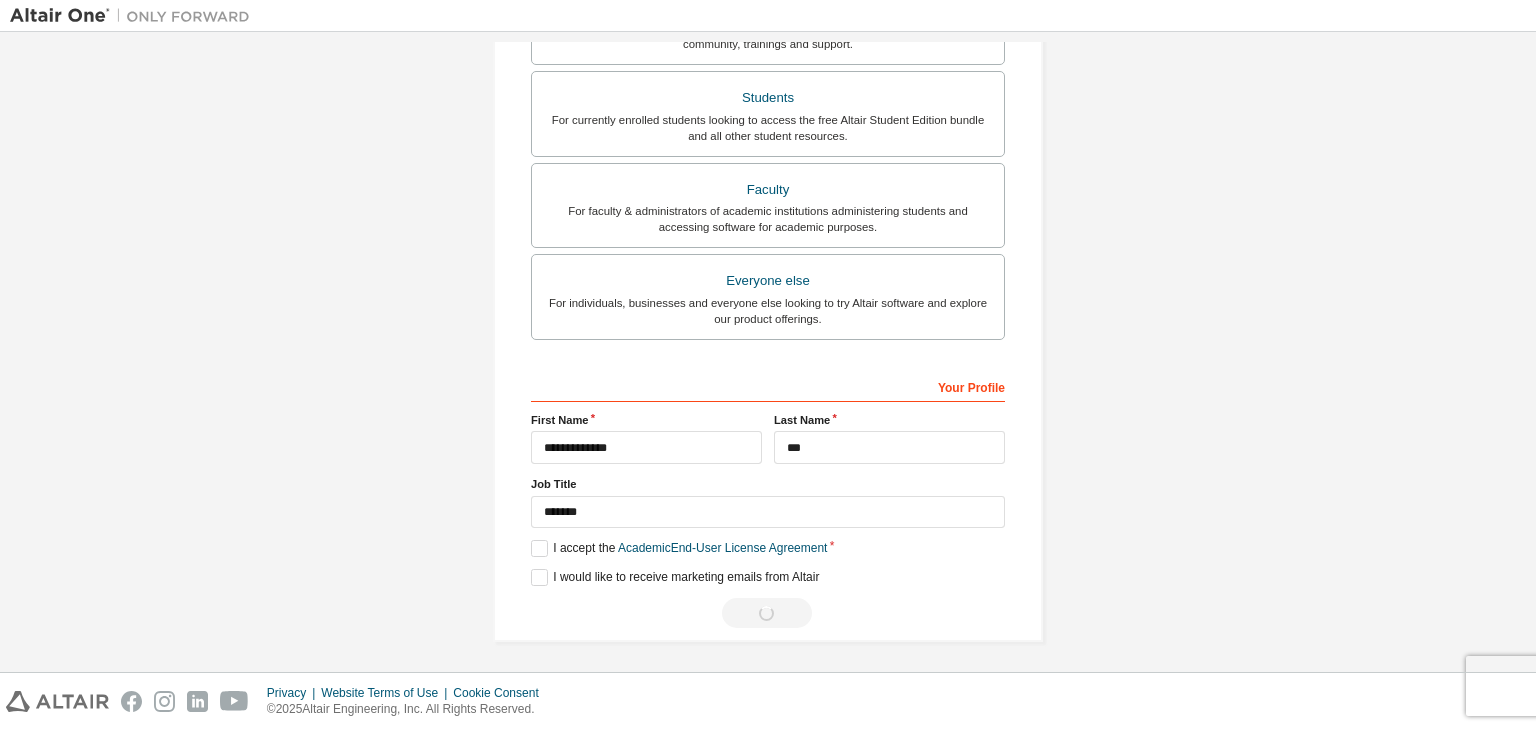 scroll, scrollTop: 0, scrollLeft: 0, axis: both 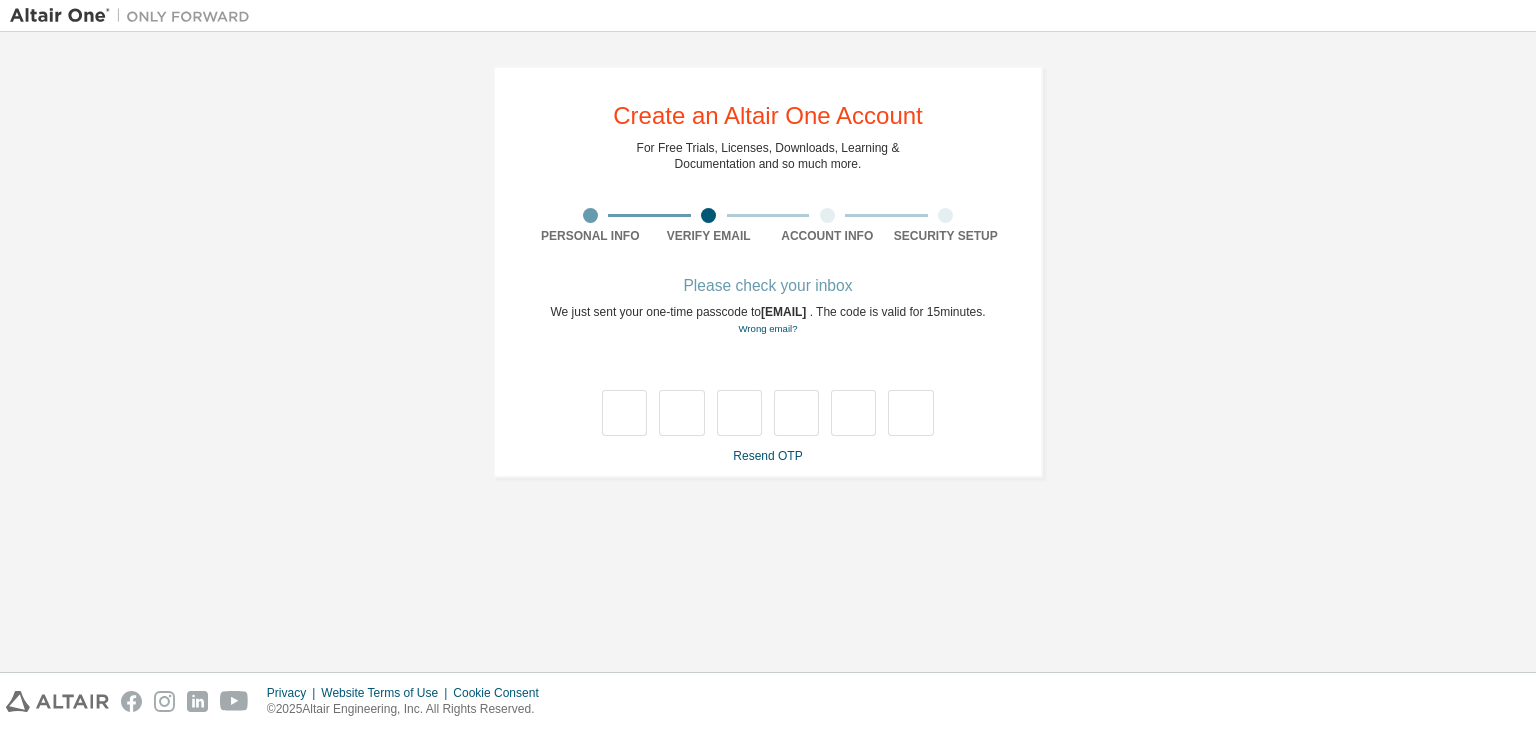 drag, startPoint x: 1348, startPoint y: 1, endPoint x: 1109, endPoint y: 132, distance: 272.54724 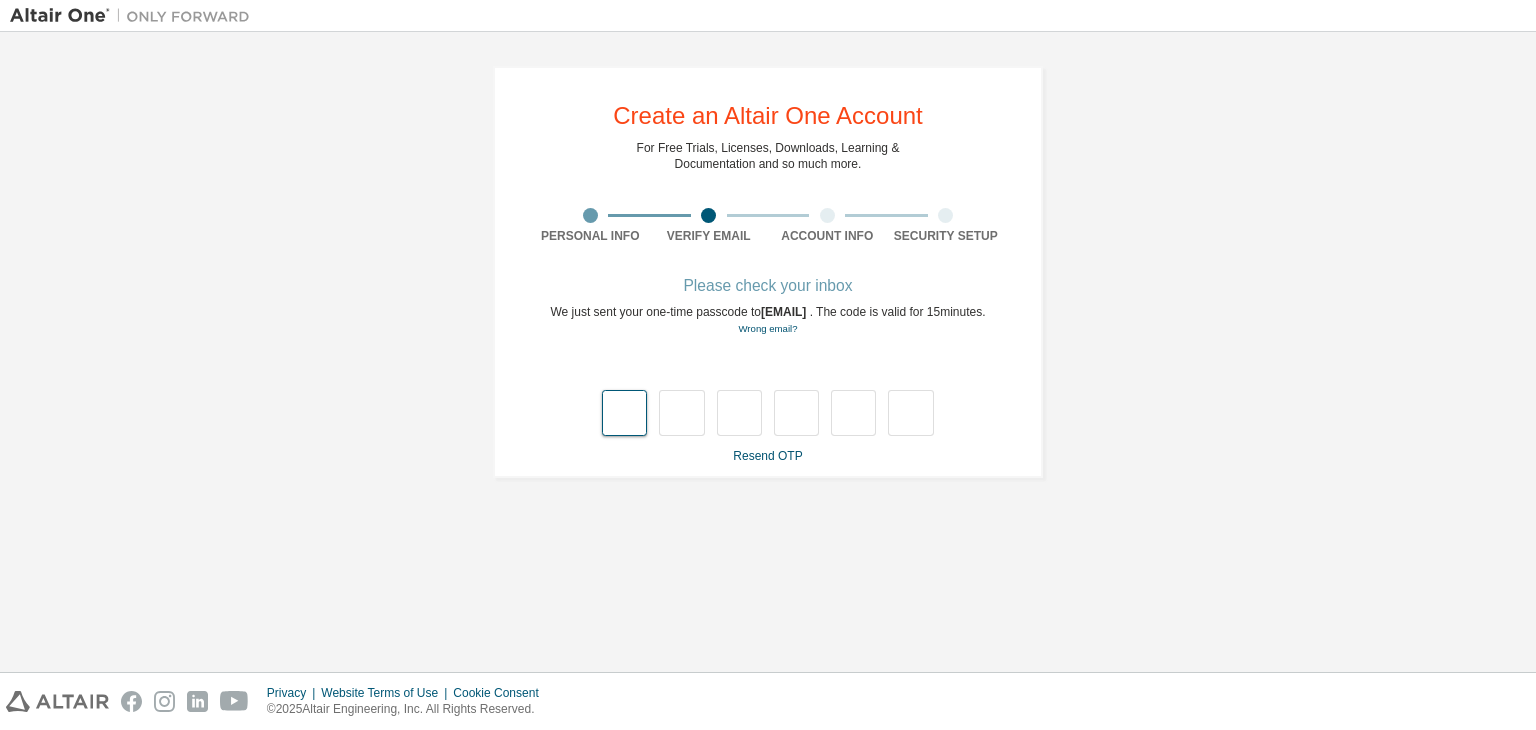 click at bounding box center [624, 413] 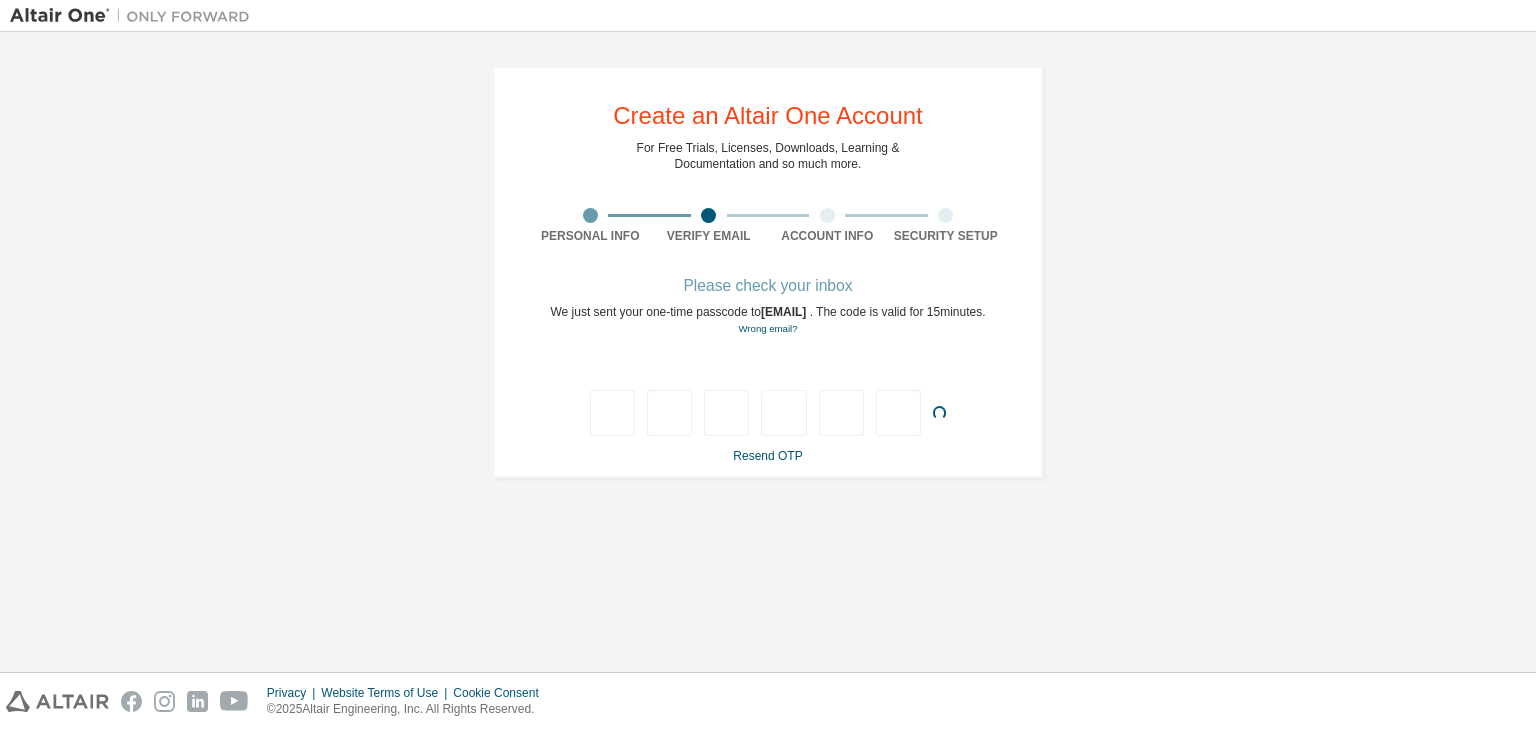 type on "*" 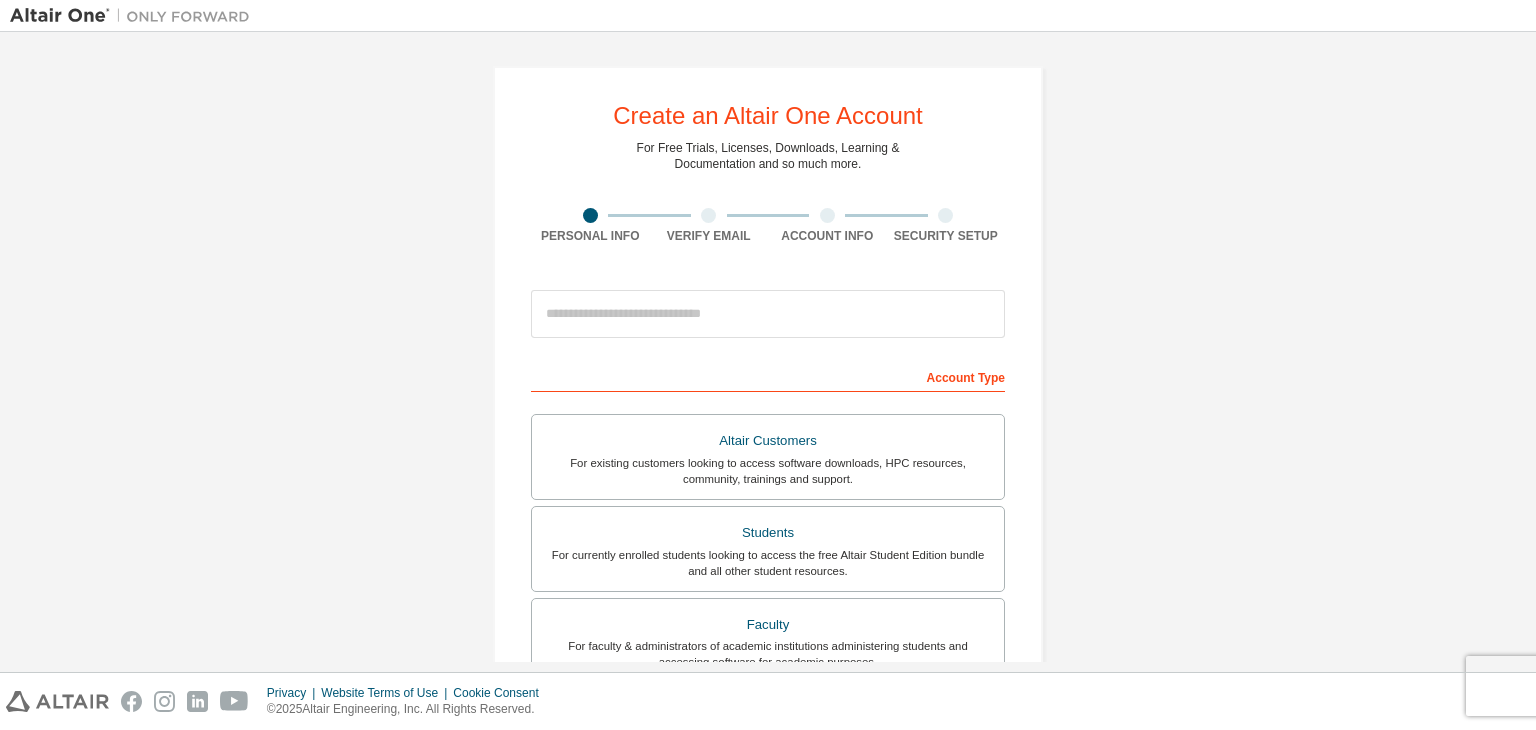 scroll, scrollTop: 0, scrollLeft: 0, axis: both 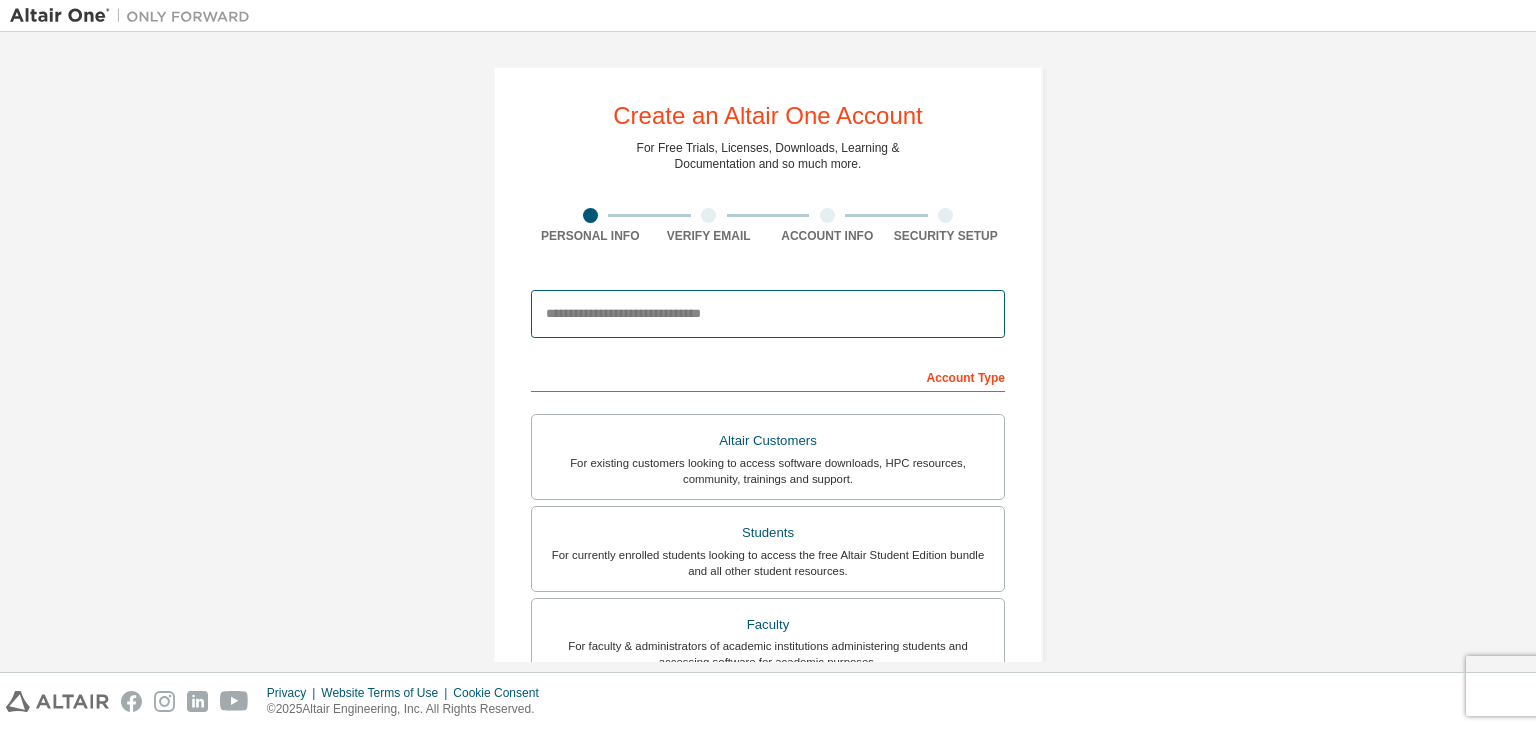 click at bounding box center (768, 314) 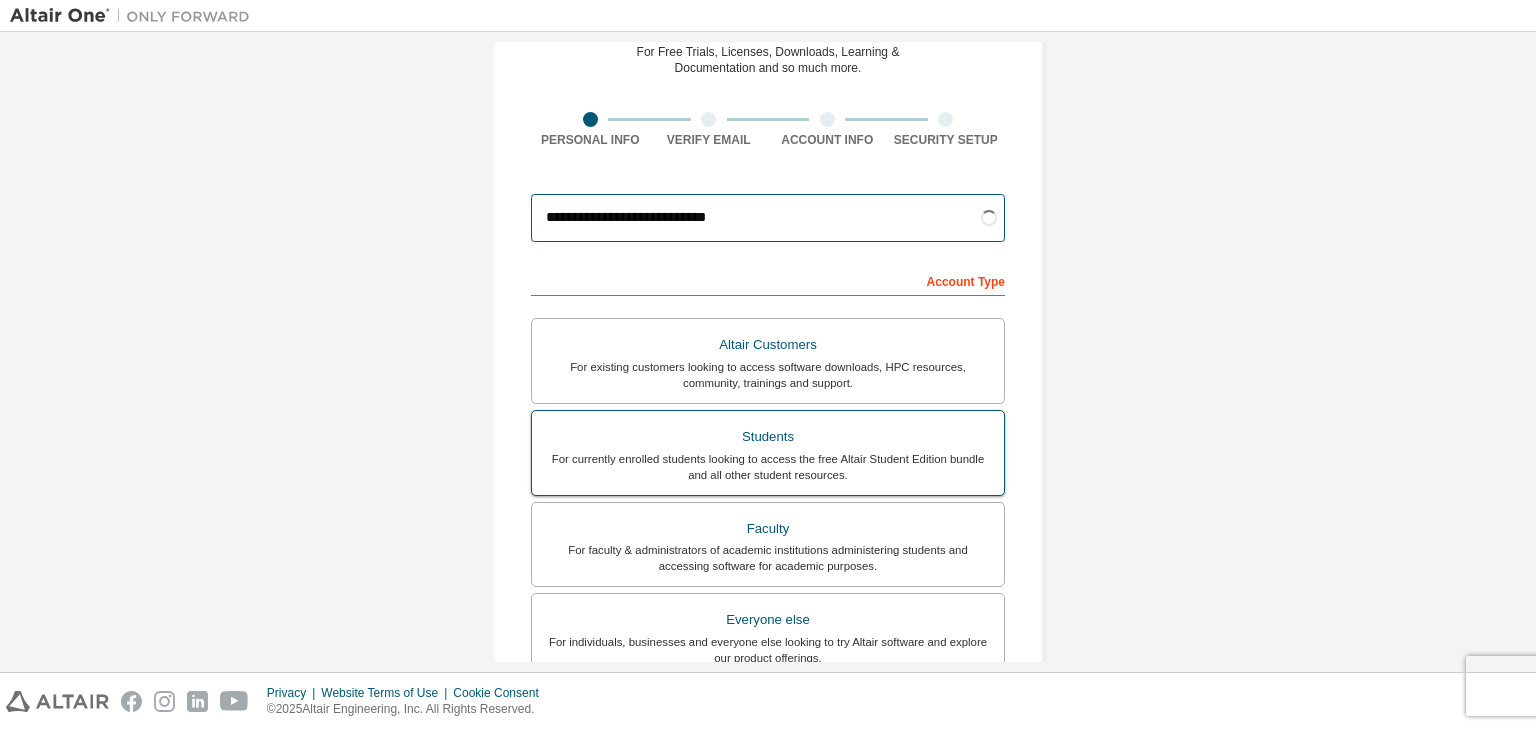 scroll, scrollTop: 100, scrollLeft: 0, axis: vertical 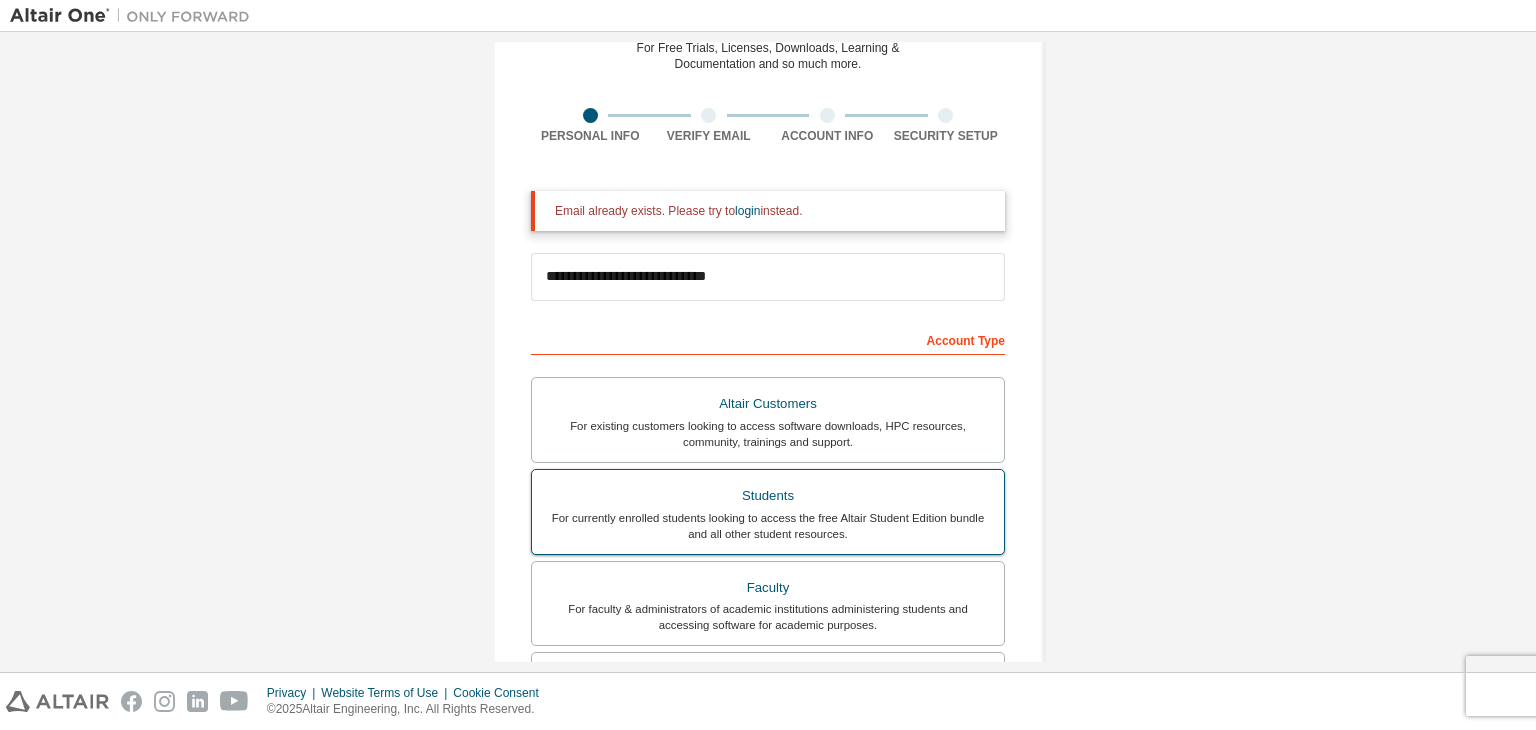 click on "Altair Customers For existing customers looking to access software downloads, HPC resources, community, trainings and support." at bounding box center [768, 420] 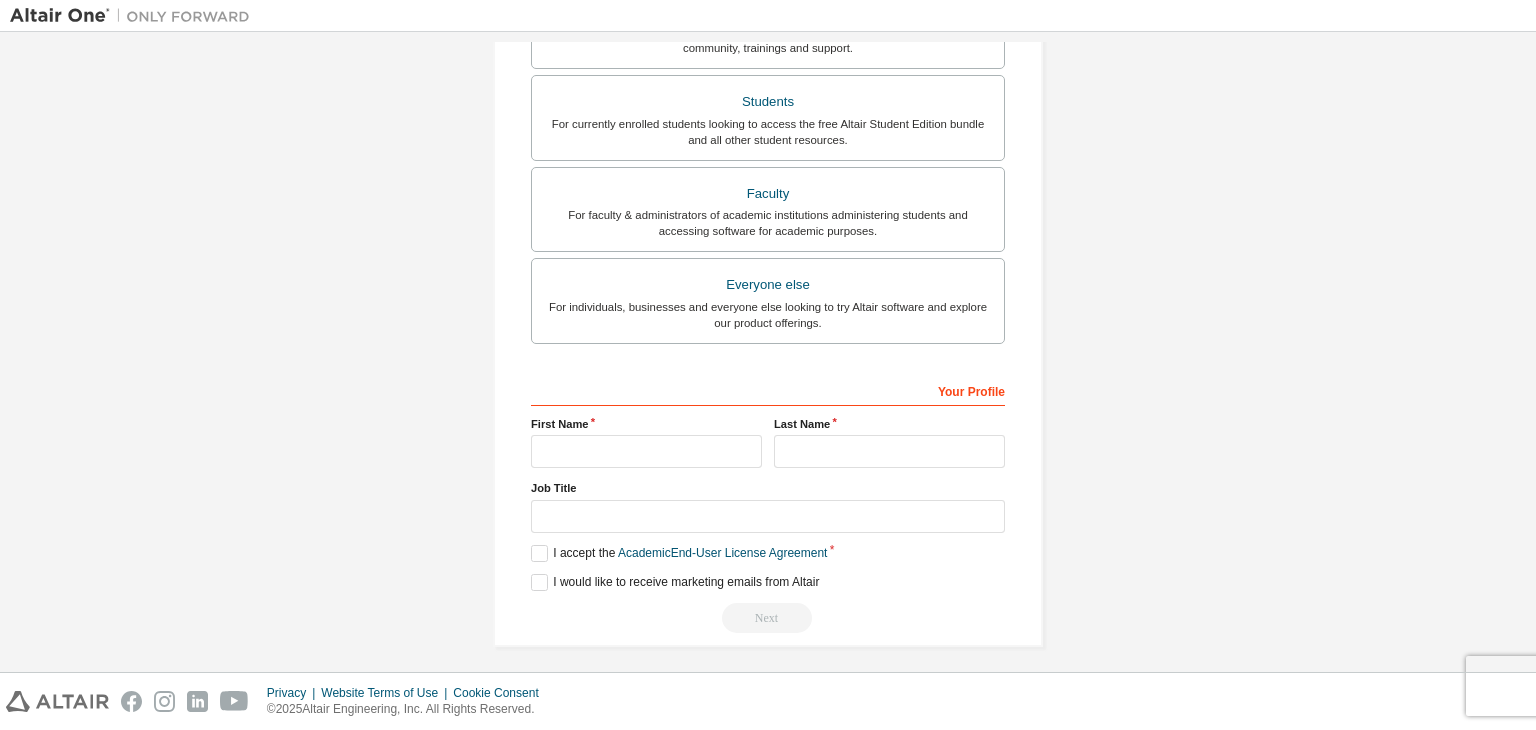 scroll, scrollTop: 498, scrollLeft: 0, axis: vertical 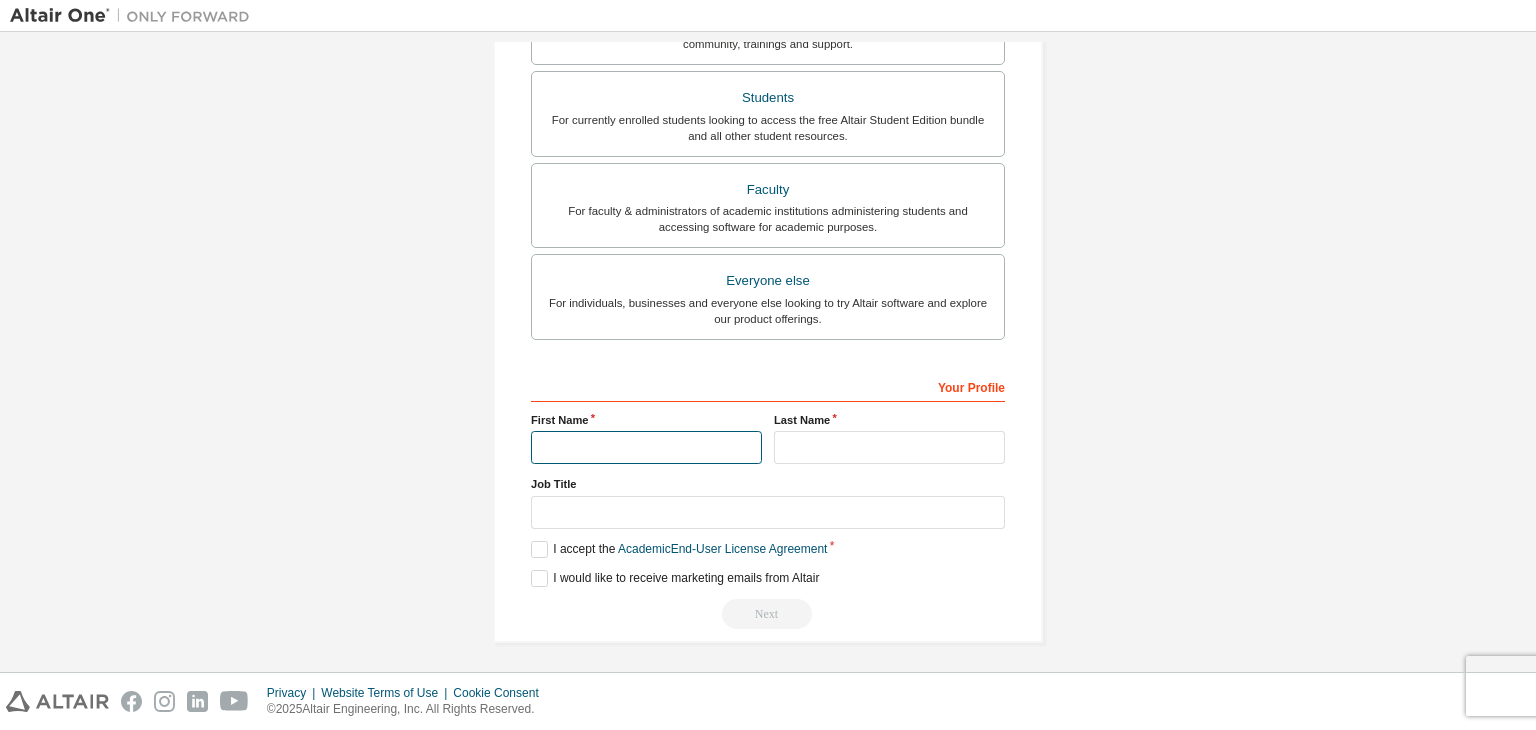 click at bounding box center (646, 447) 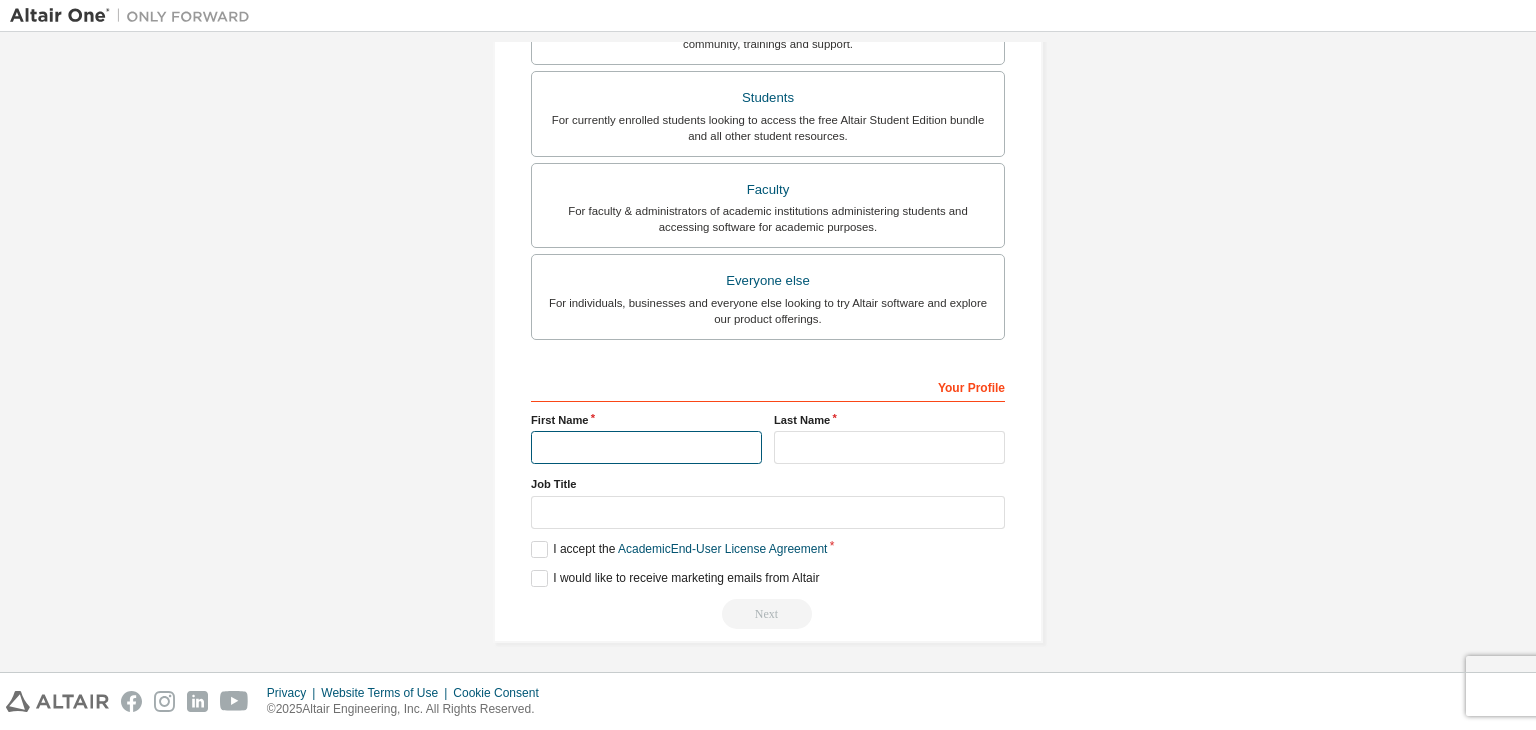 type on "**********" 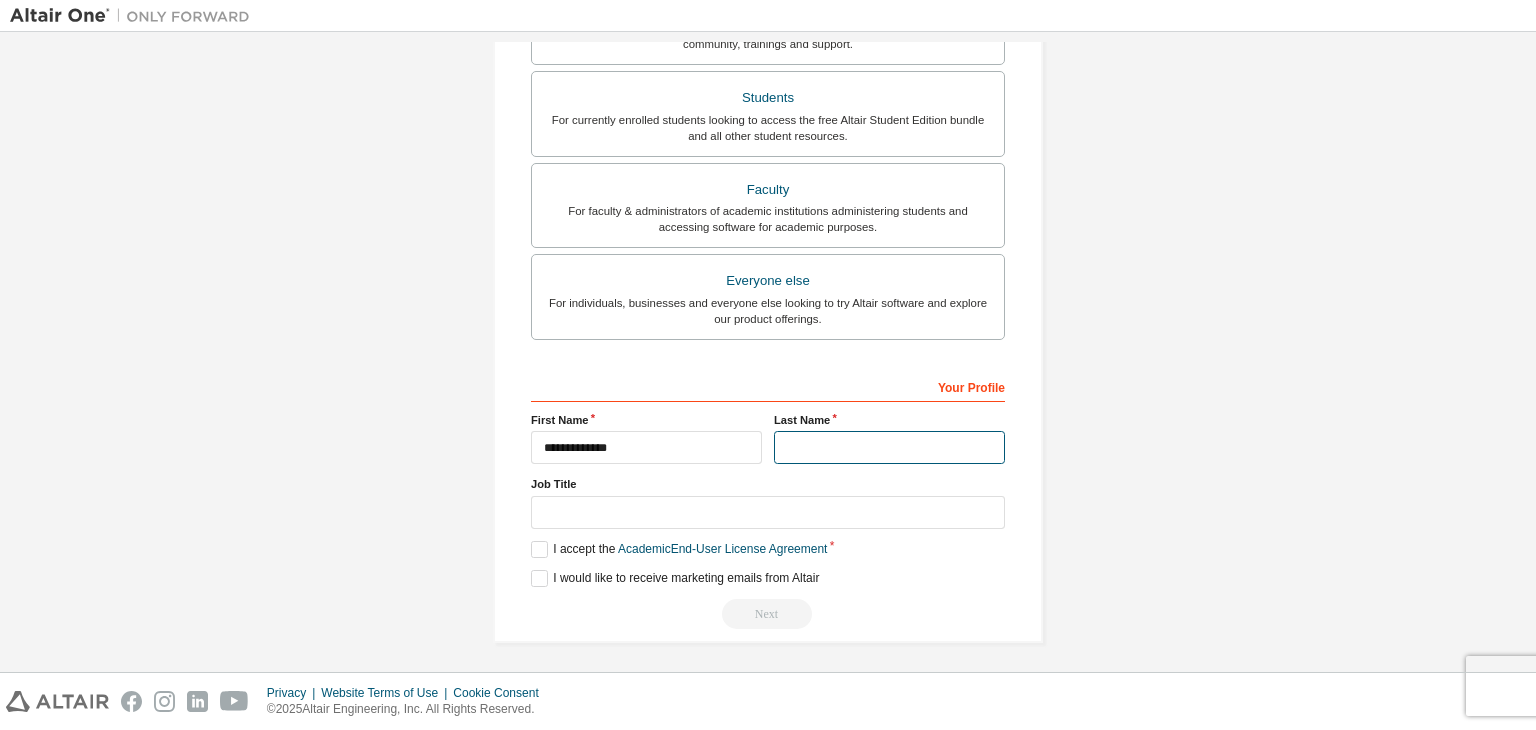 click at bounding box center (889, 447) 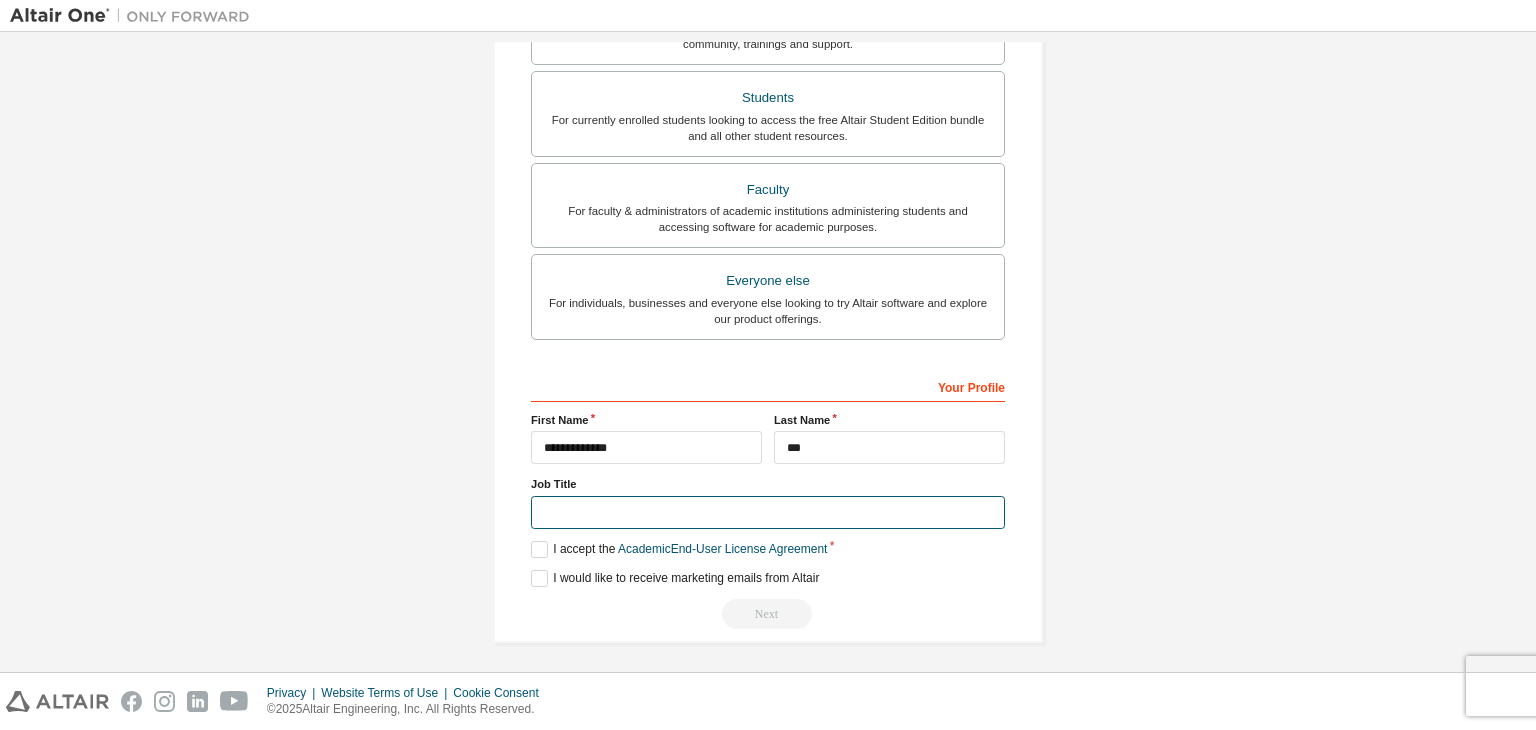 click at bounding box center (768, 512) 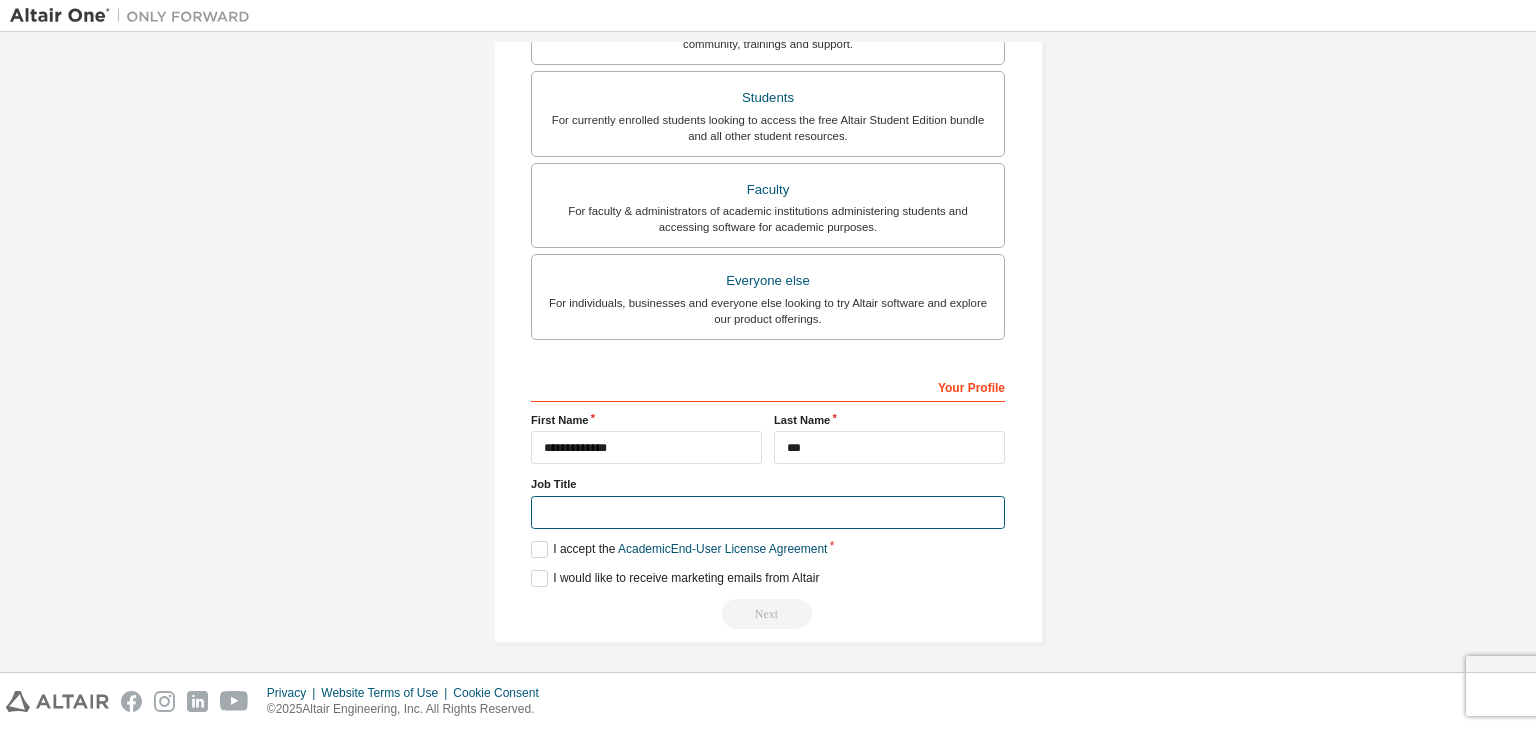 type on "*******" 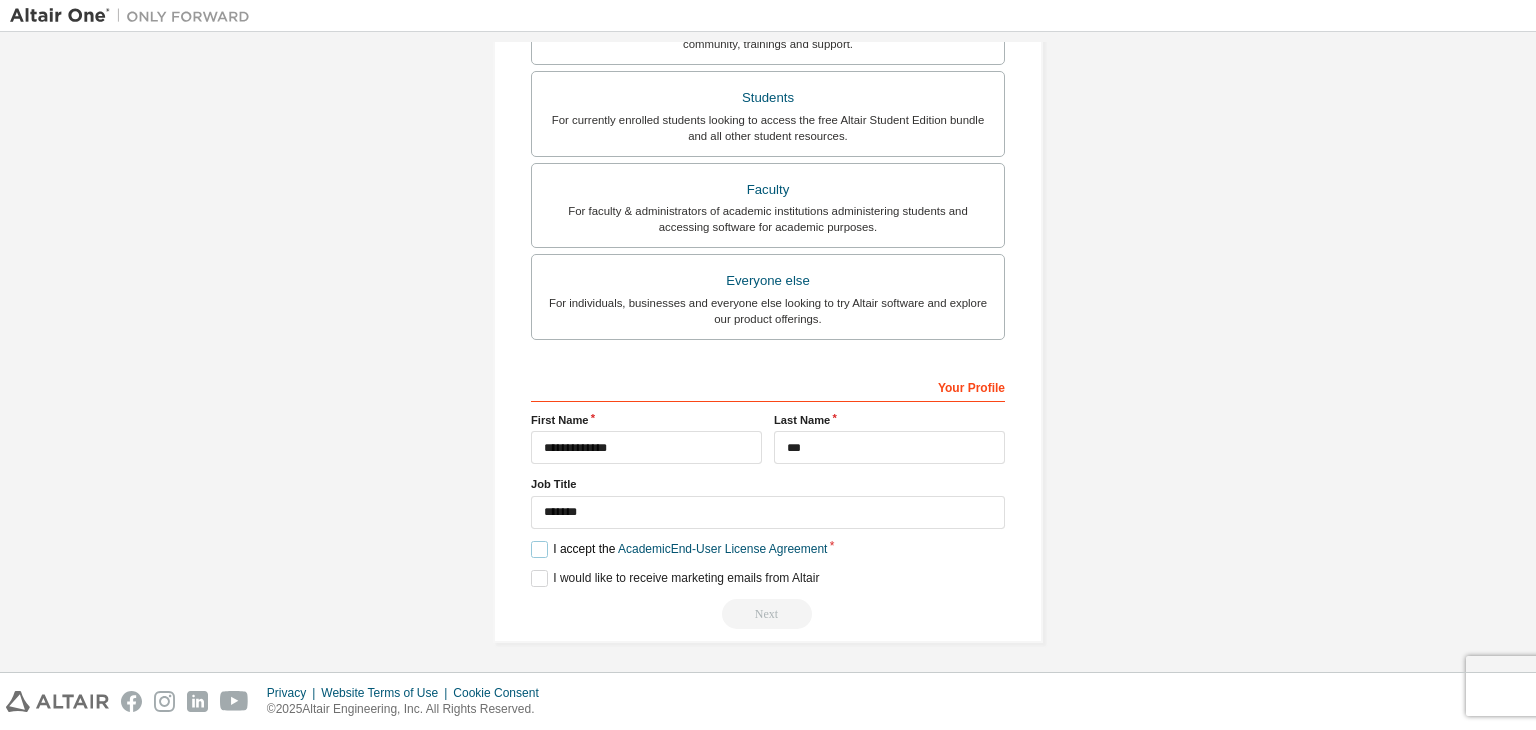 click on "I accept the   Academic   End-User License Agreement" at bounding box center (679, 549) 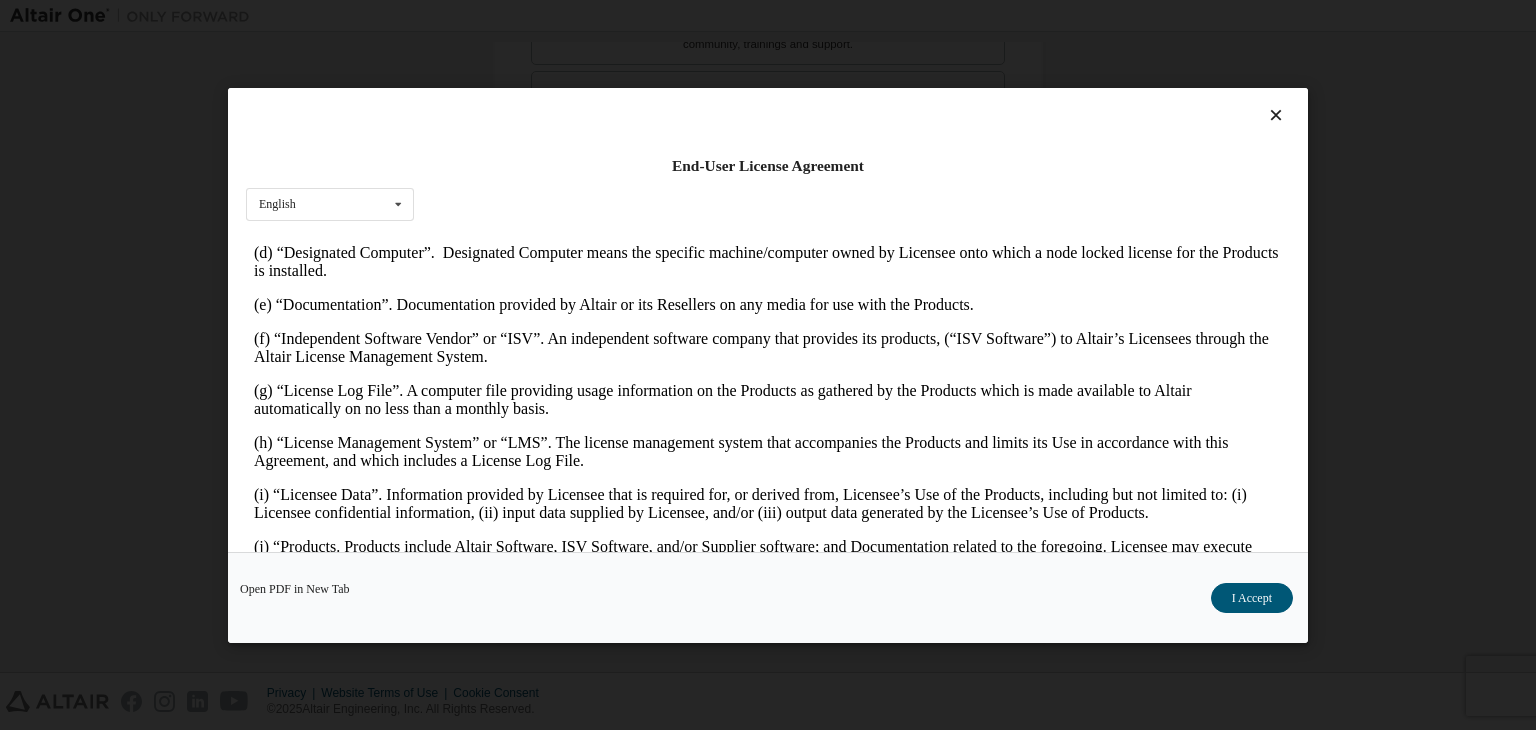 scroll, scrollTop: 1000, scrollLeft: 0, axis: vertical 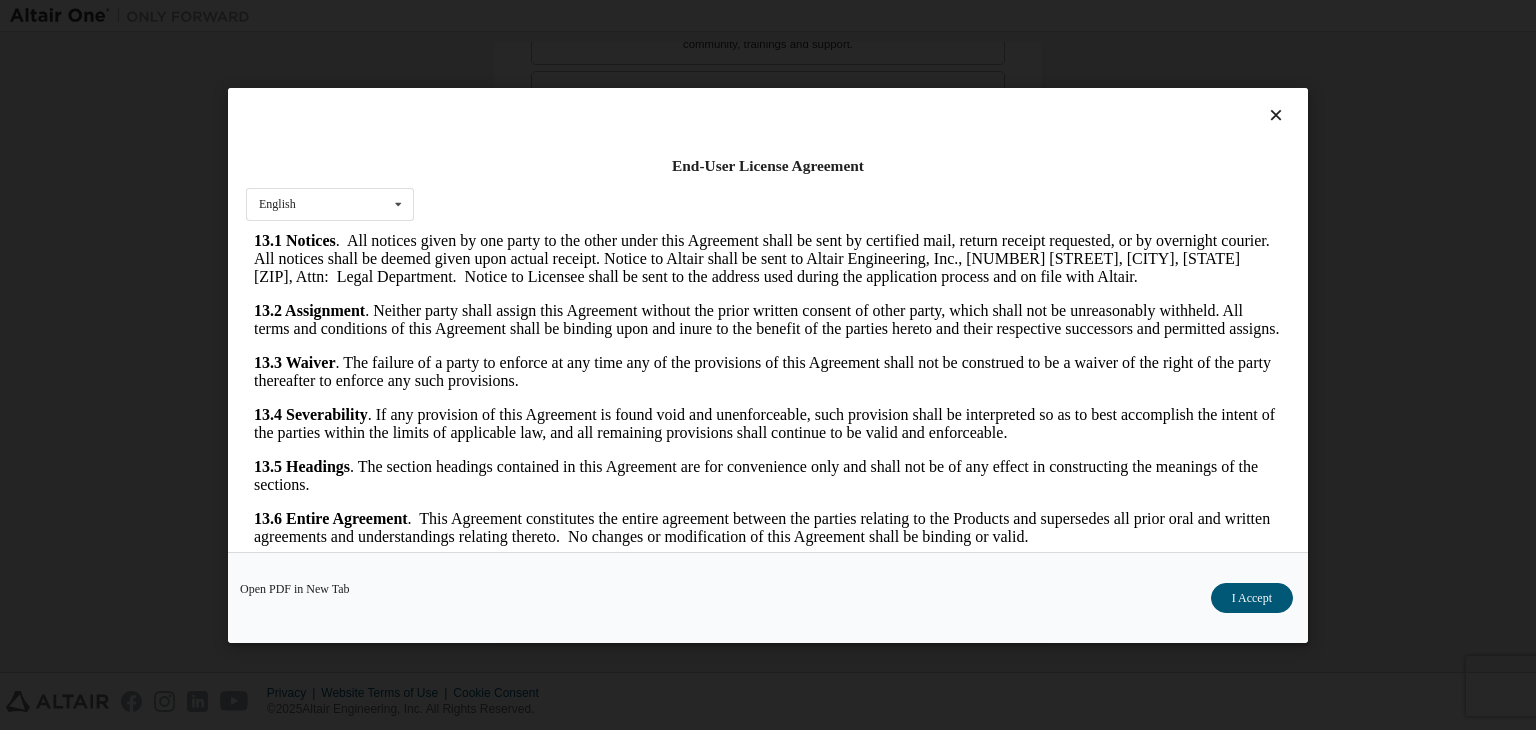 drag, startPoint x: 1275, startPoint y: 329, endPoint x: 1523, endPoint y: 833, distance: 561.7117 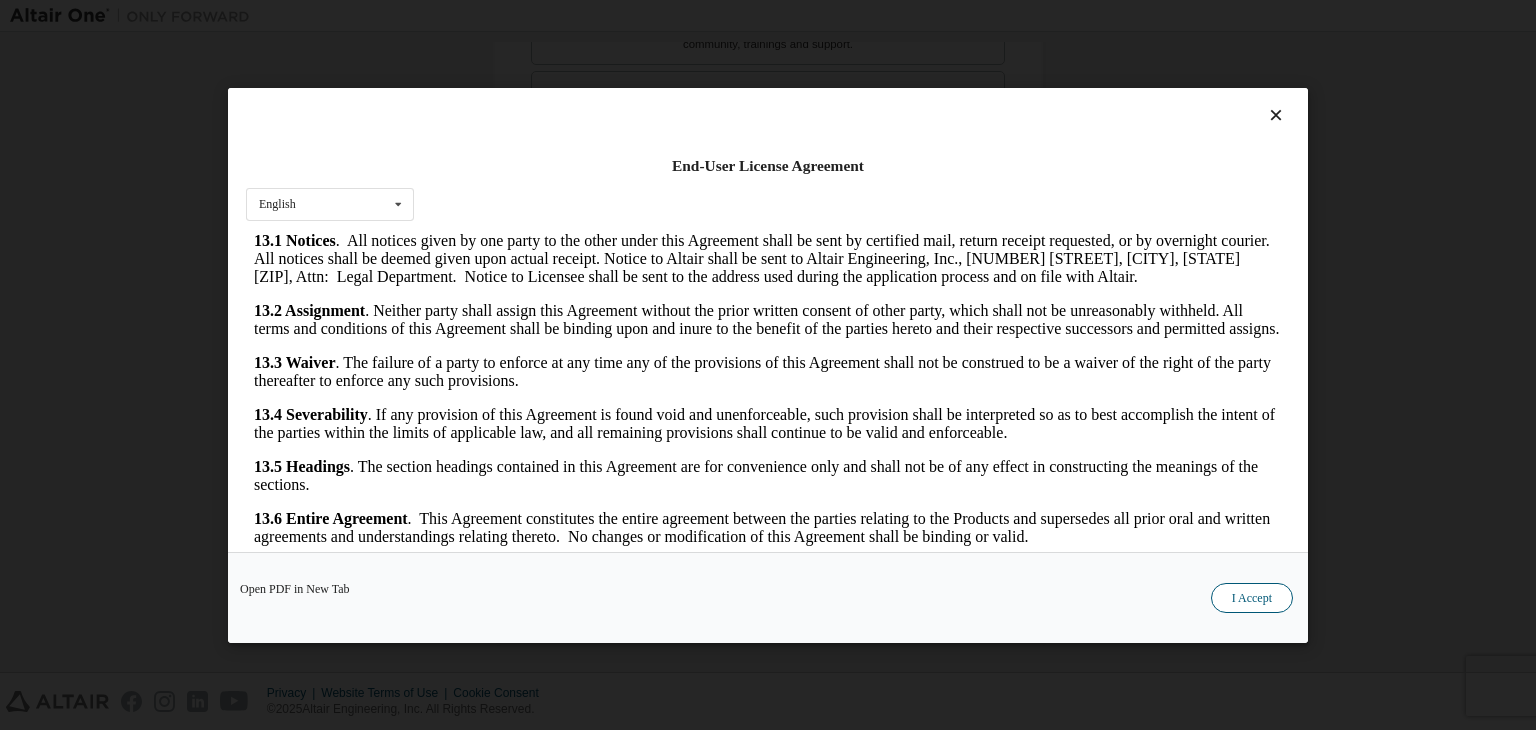 click on "I Accept" at bounding box center [1252, 598] 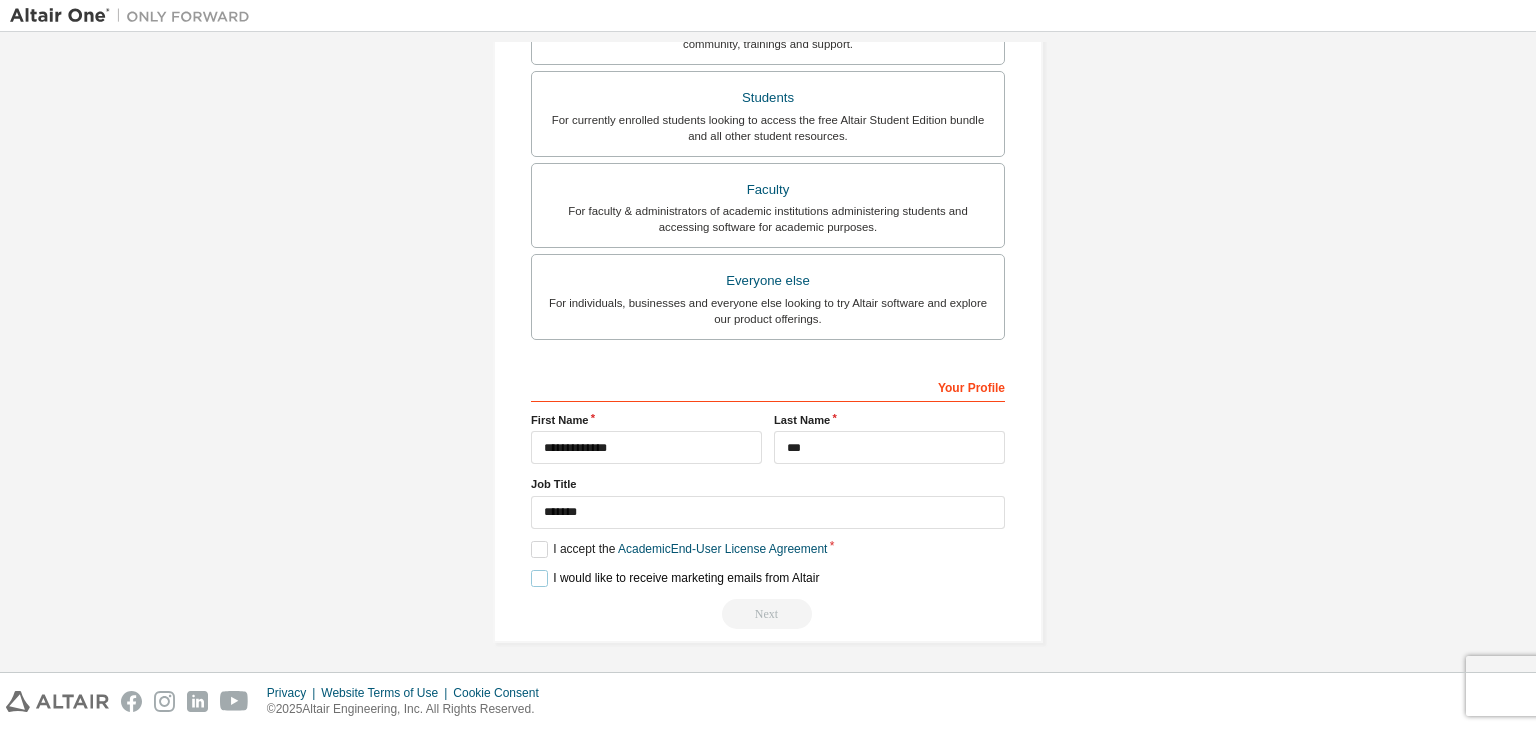 click on "I would like to receive marketing emails from Altair" at bounding box center (675, 578) 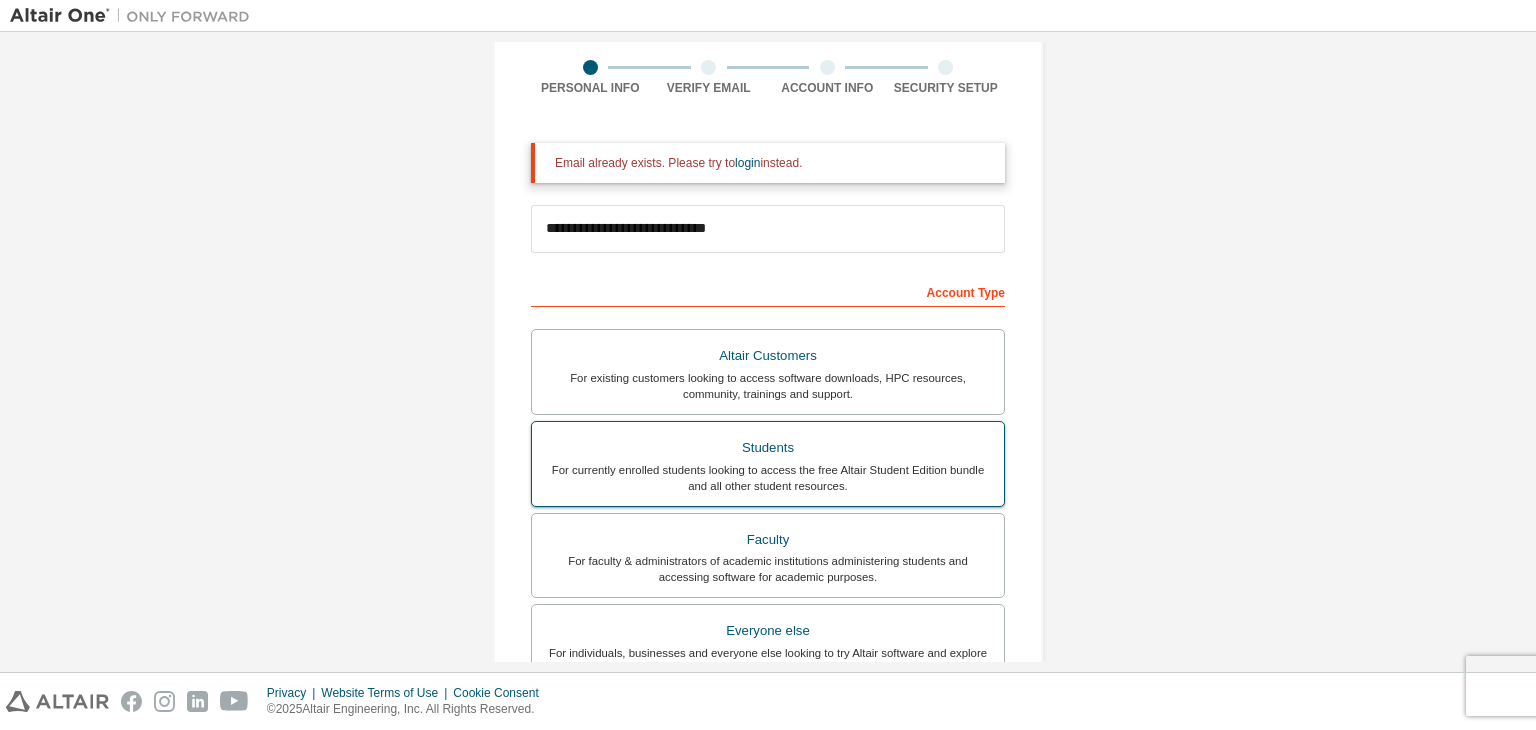 scroll, scrollTop: 98, scrollLeft: 0, axis: vertical 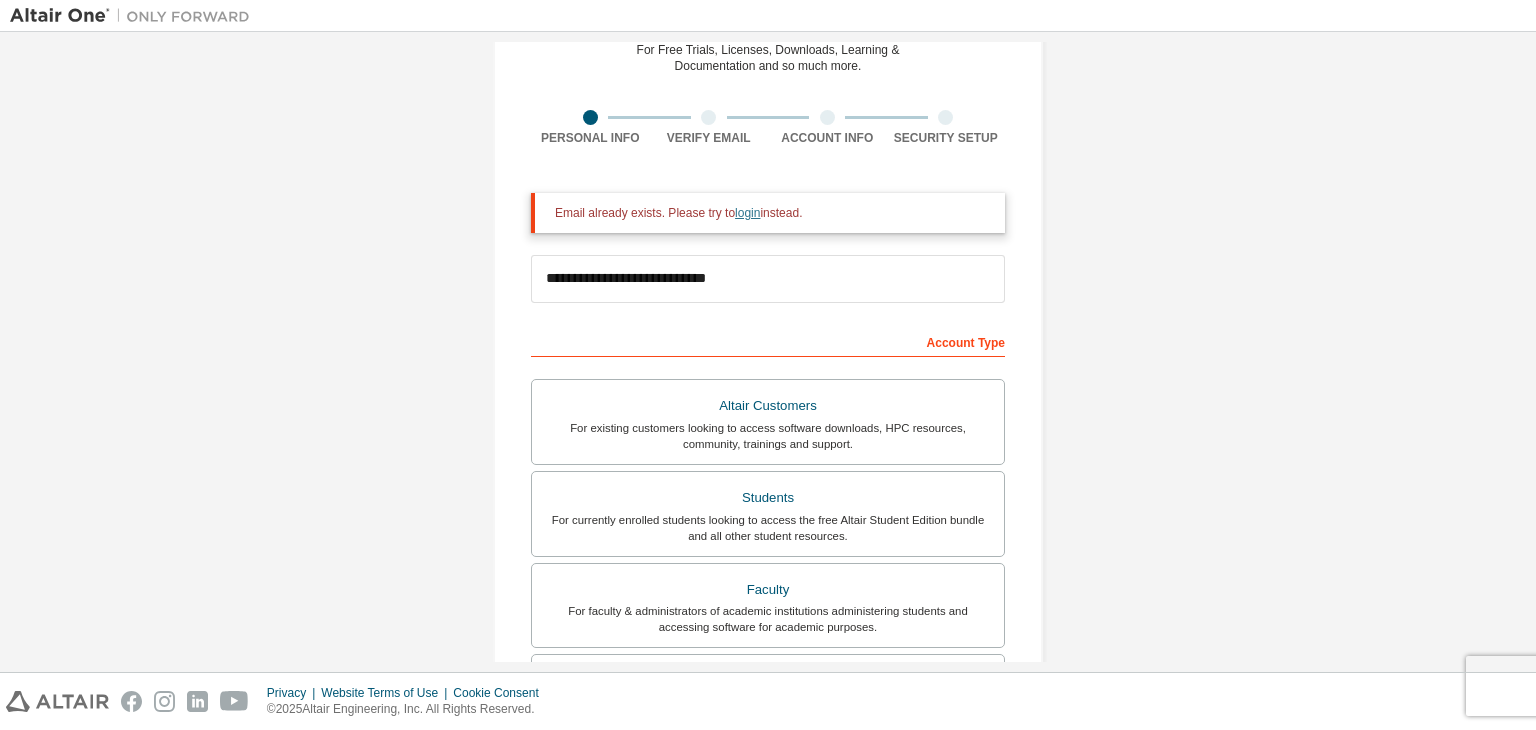 click on "login" at bounding box center (747, 213) 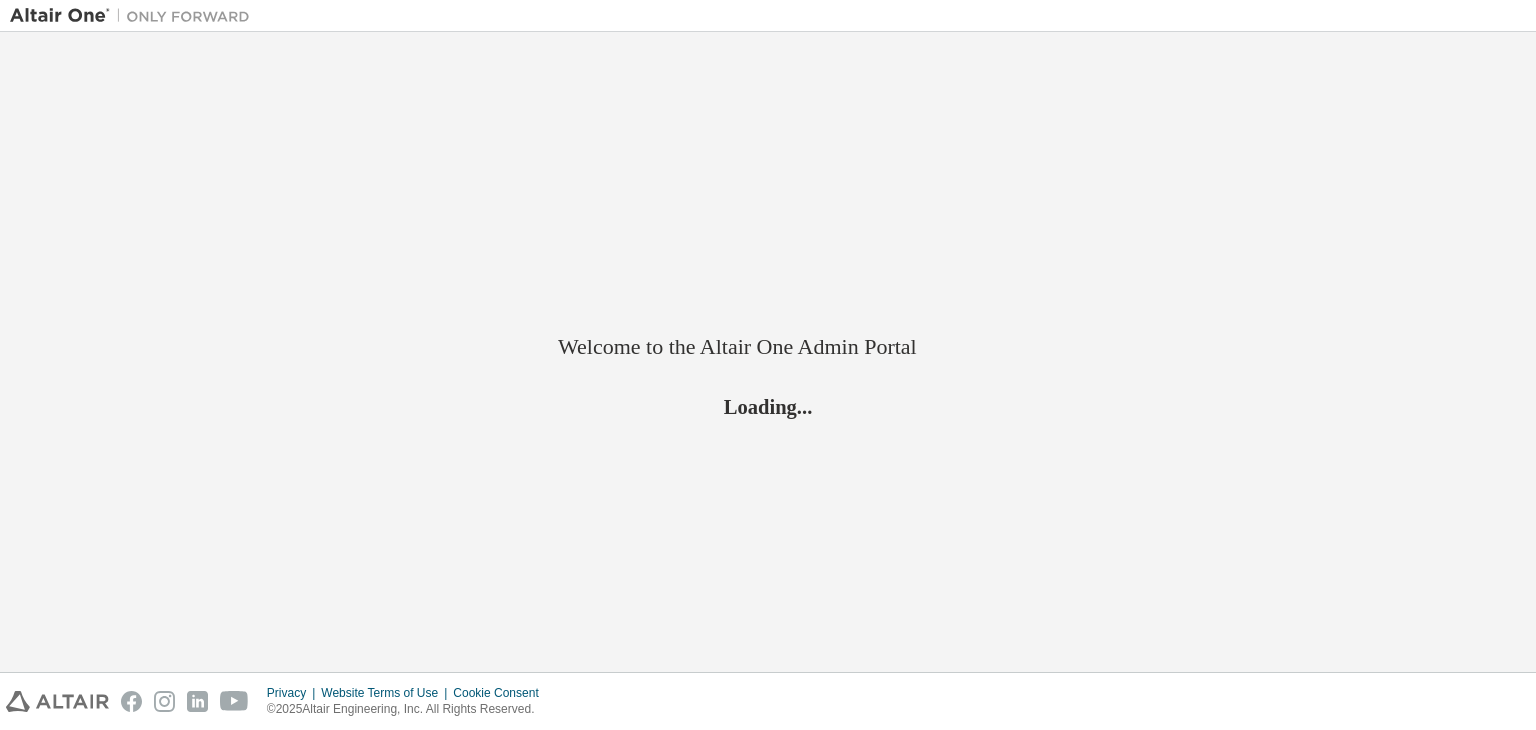 scroll, scrollTop: 0, scrollLeft: 0, axis: both 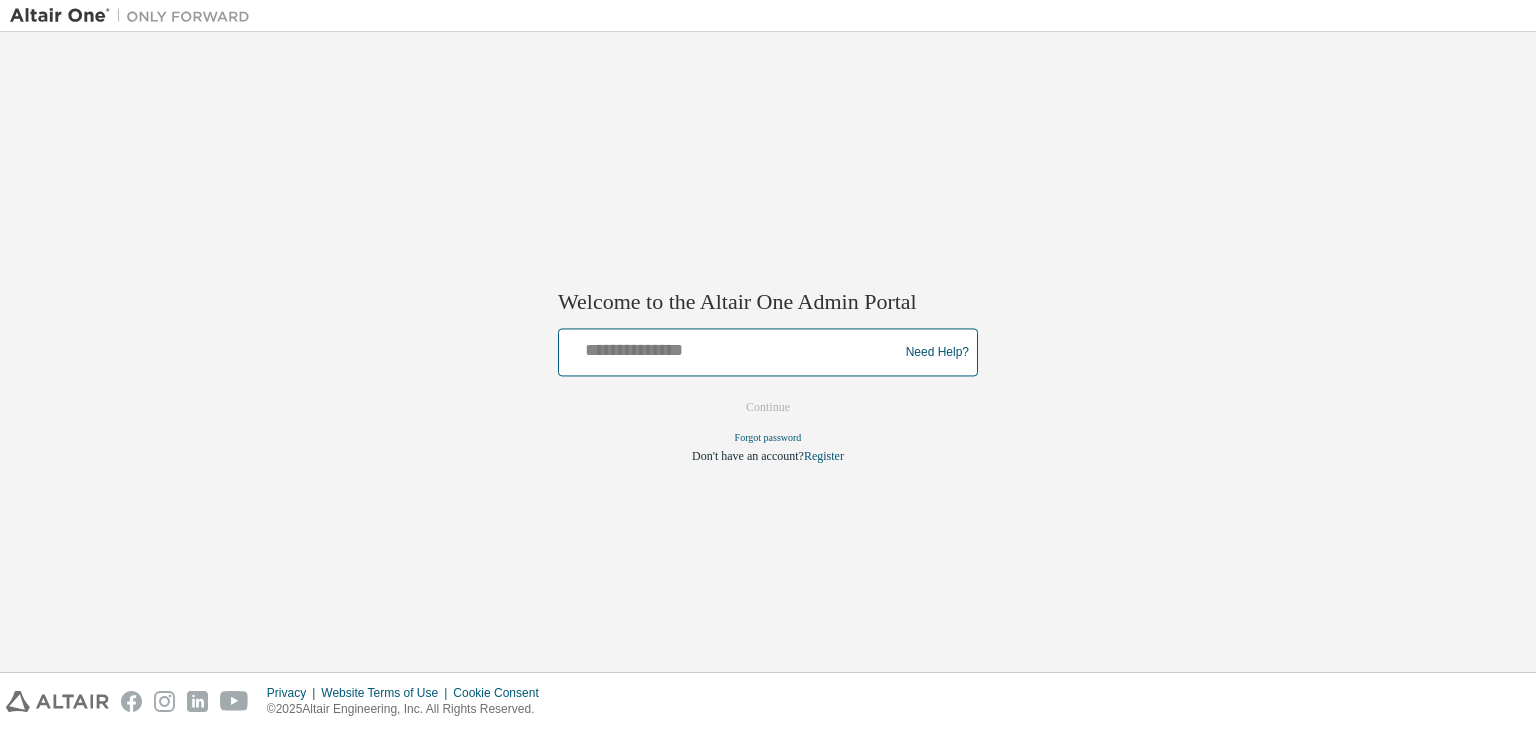 click at bounding box center [731, 348] 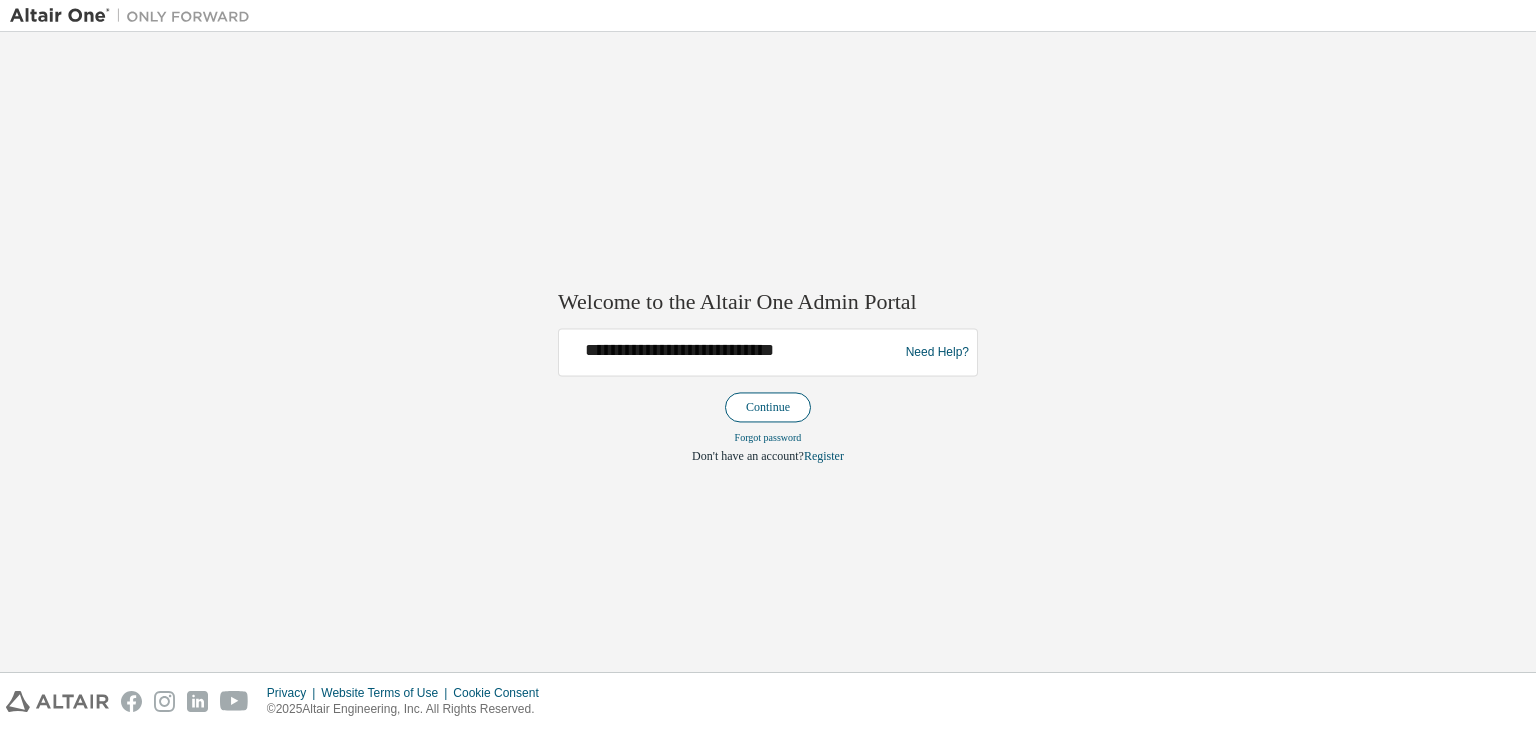 click on "Continue" at bounding box center (768, 408) 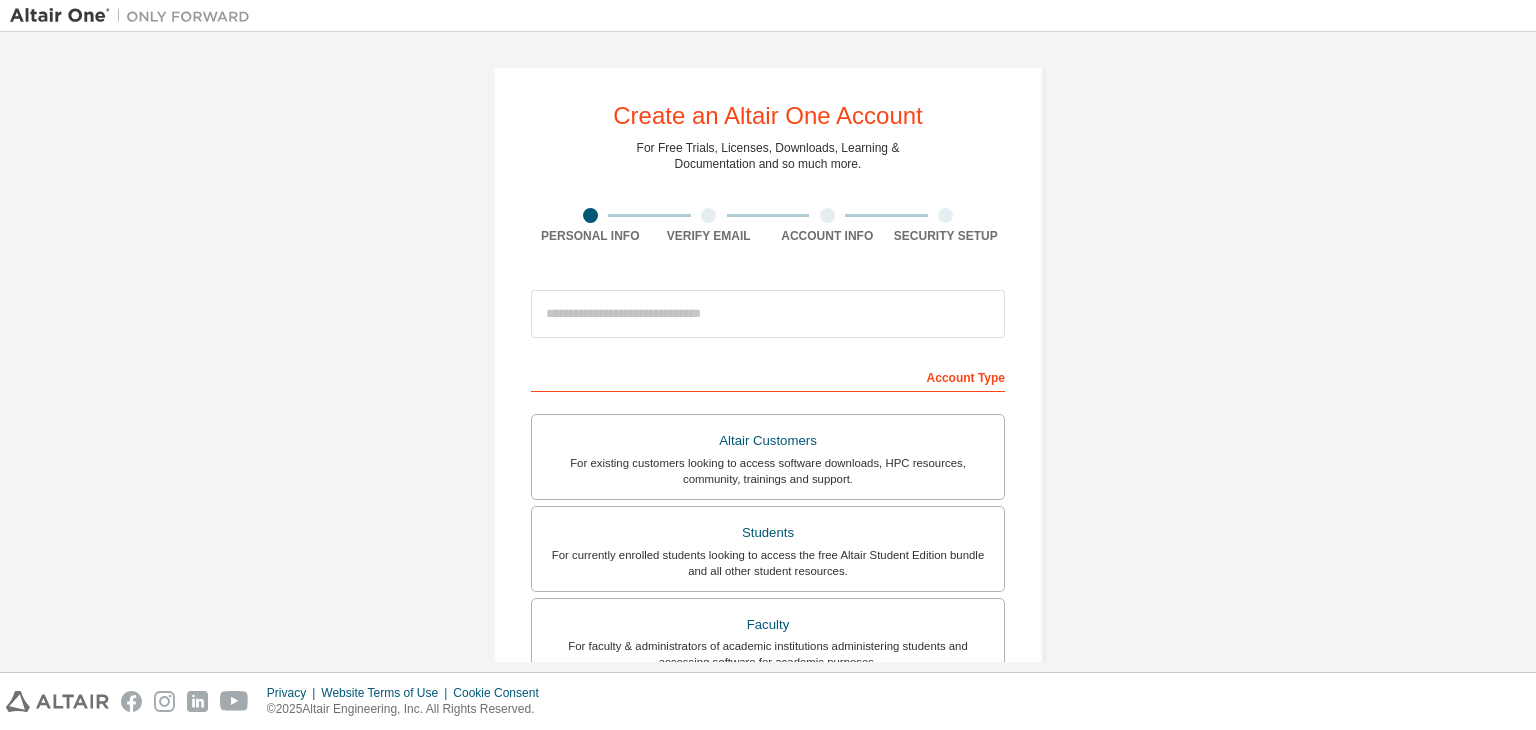 scroll, scrollTop: 0, scrollLeft: 0, axis: both 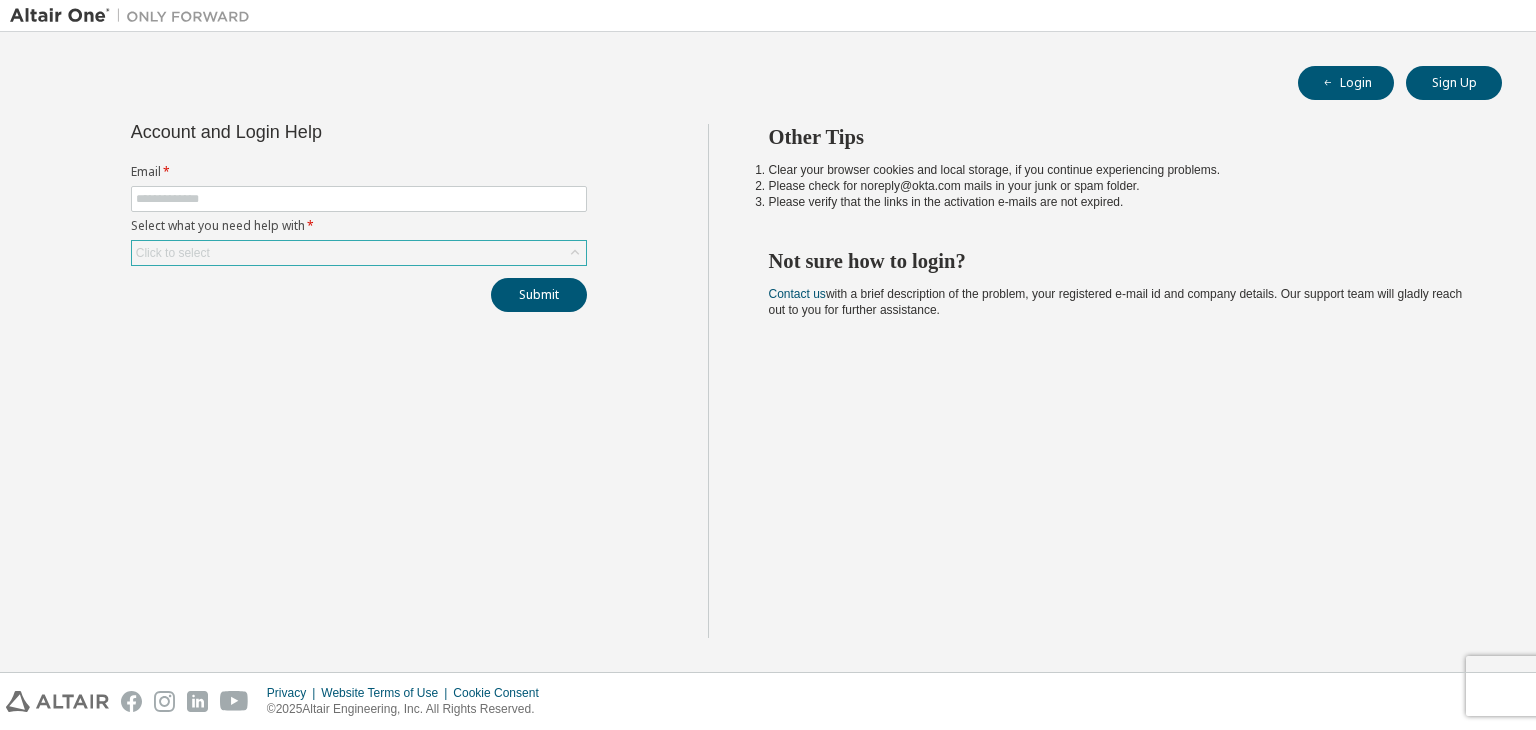 click on "Click to select" at bounding box center (359, 253) 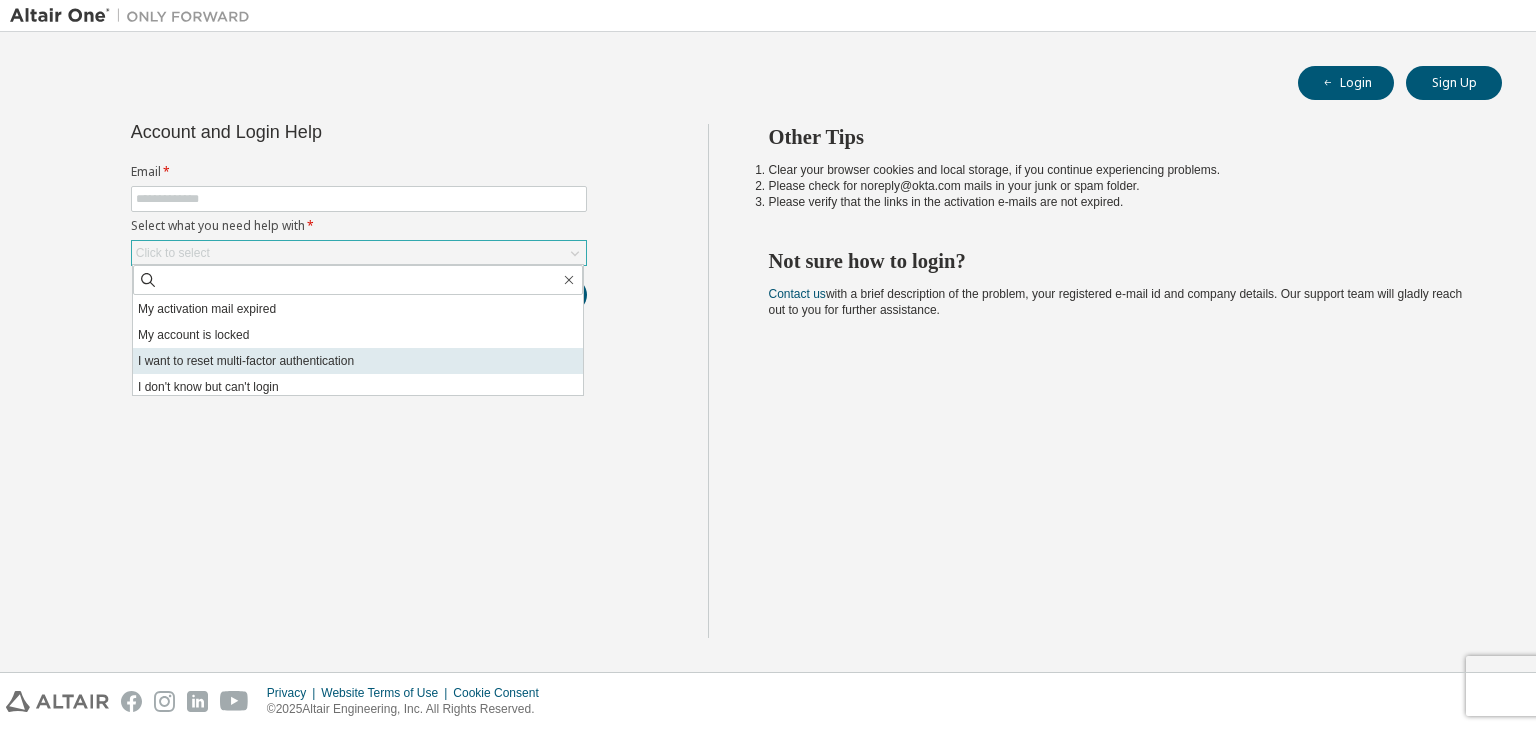 scroll, scrollTop: 56, scrollLeft: 0, axis: vertical 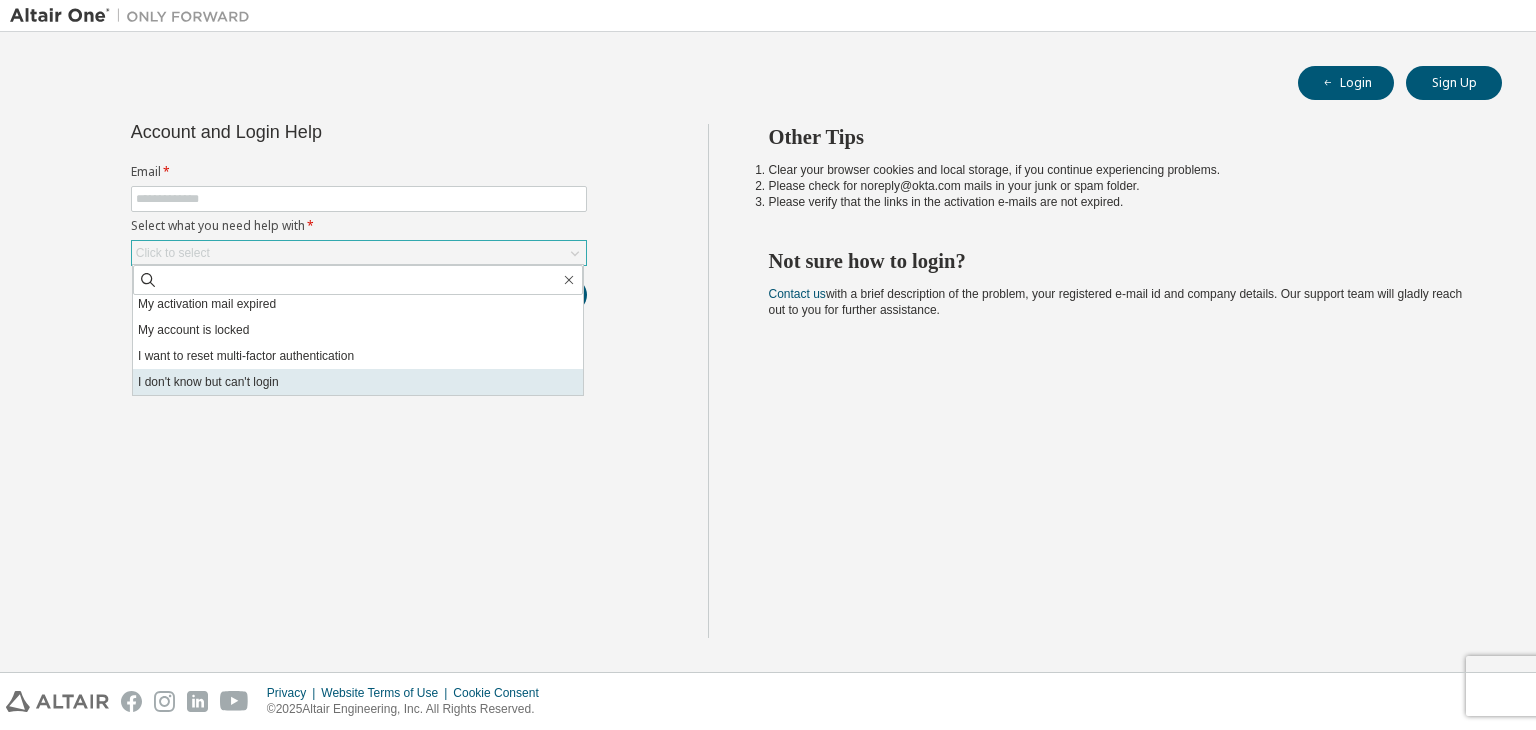 click on "I don't know but can't login" at bounding box center [358, 382] 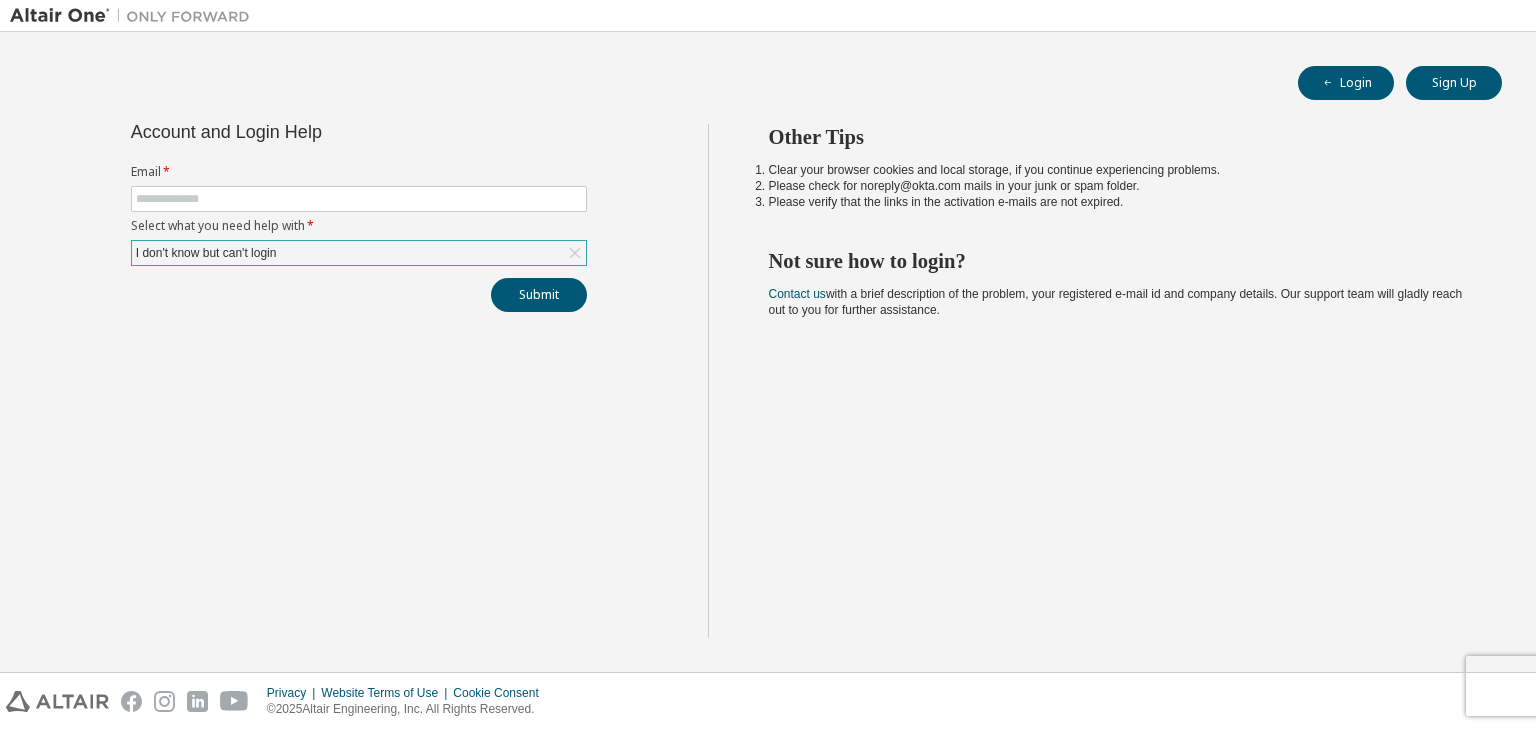 click on "Email * Select what you need help with * I don't know but can't login" at bounding box center (359, 215) 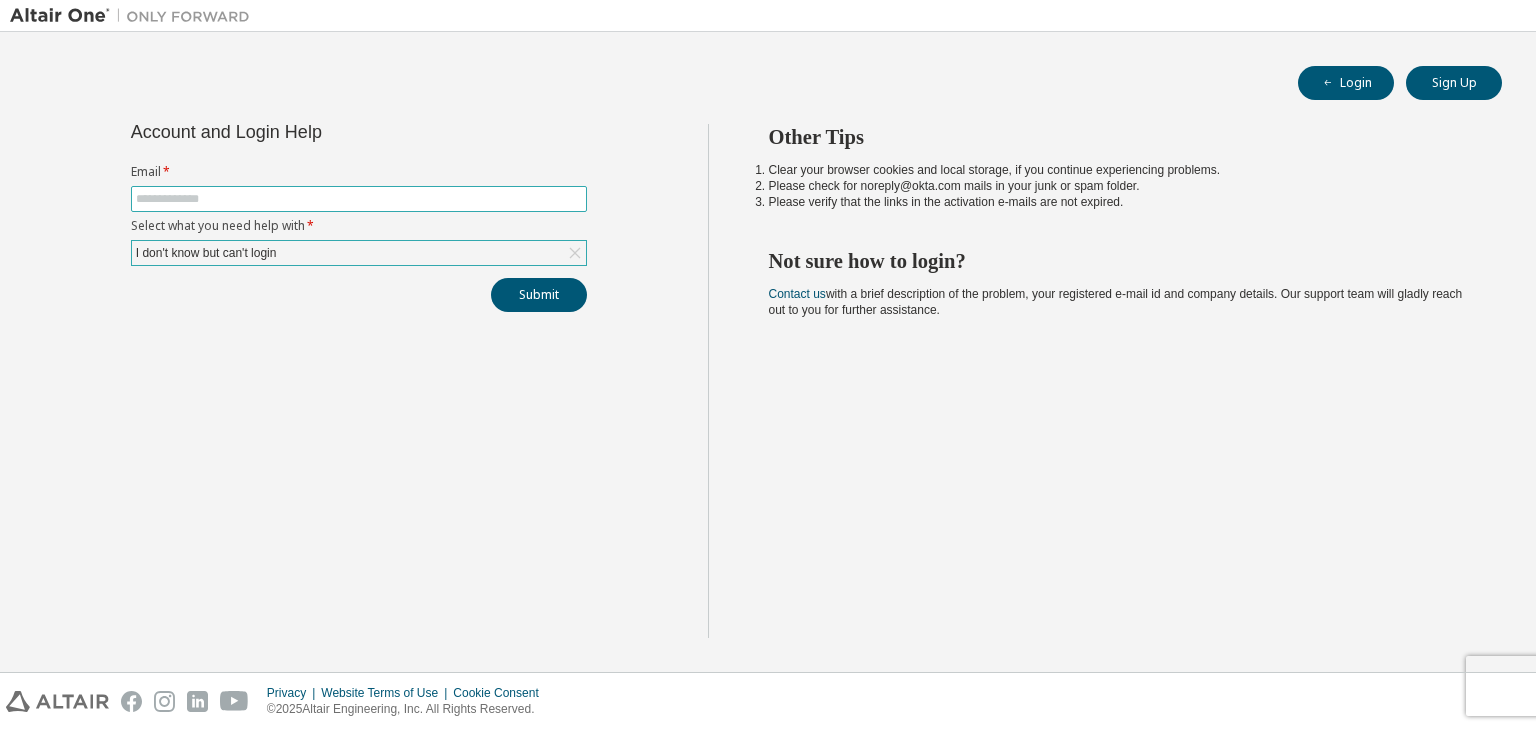click at bounding box center (359, 199) 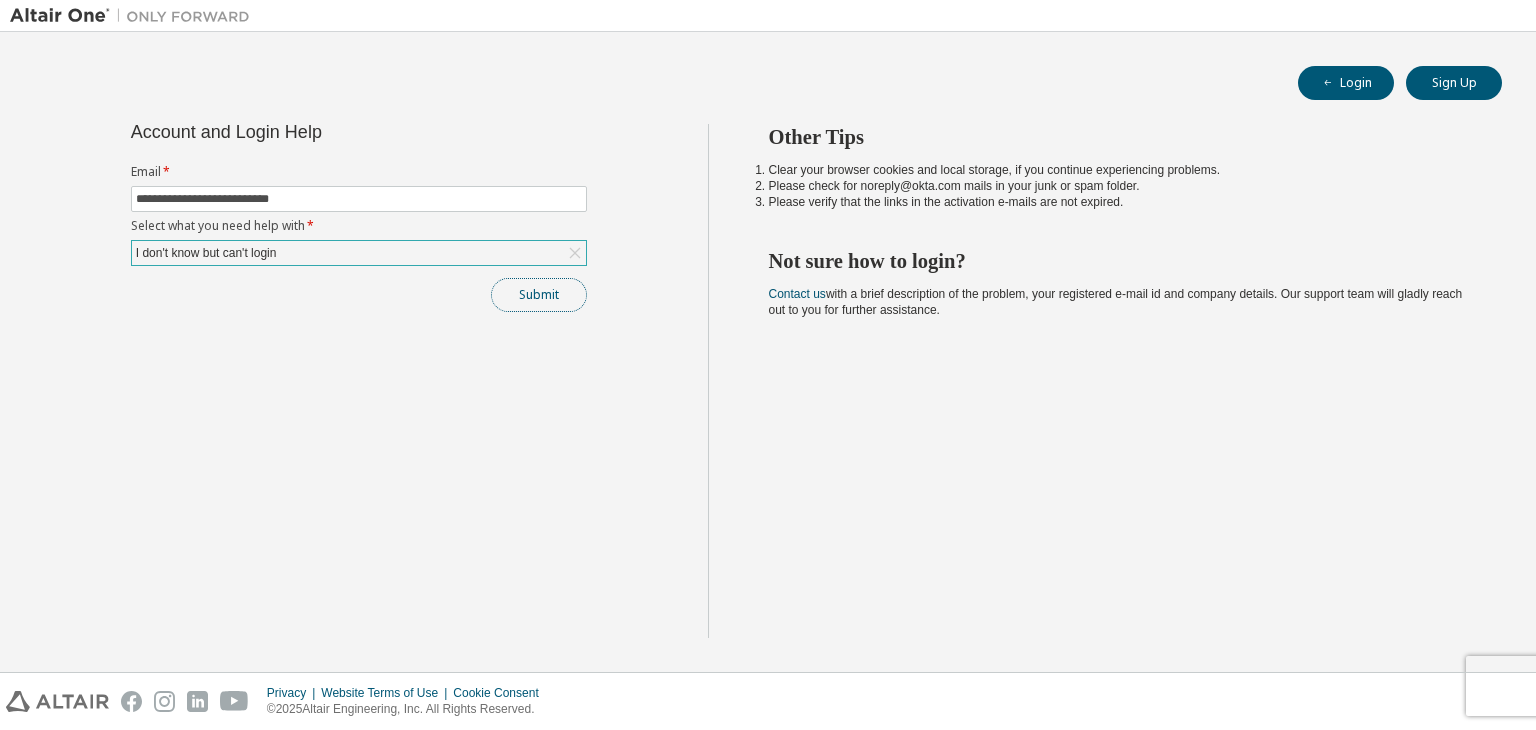click on "Submit" at bounding box center [539, 295] 